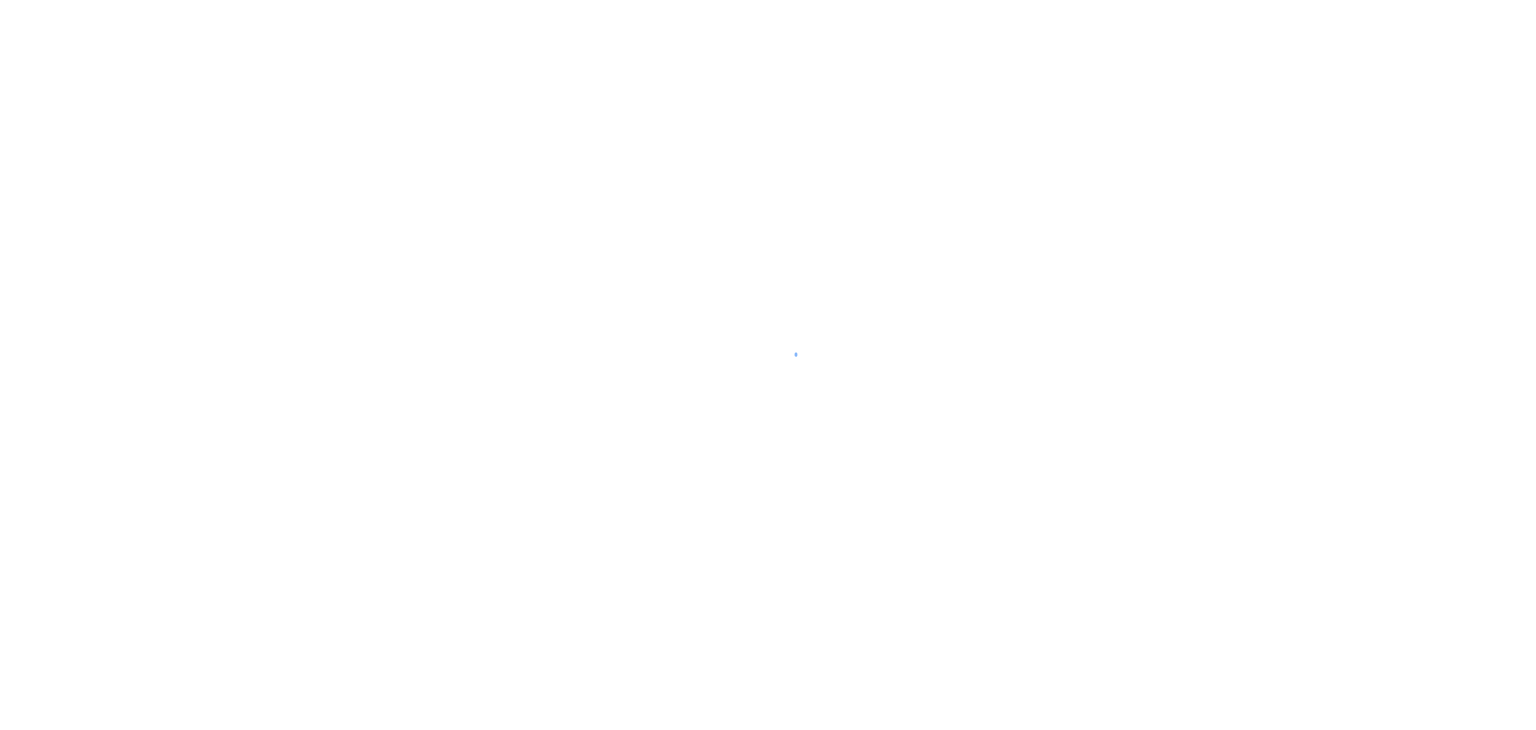 scroll, scrollTop: 0, scrollLeft: 0, axis: both 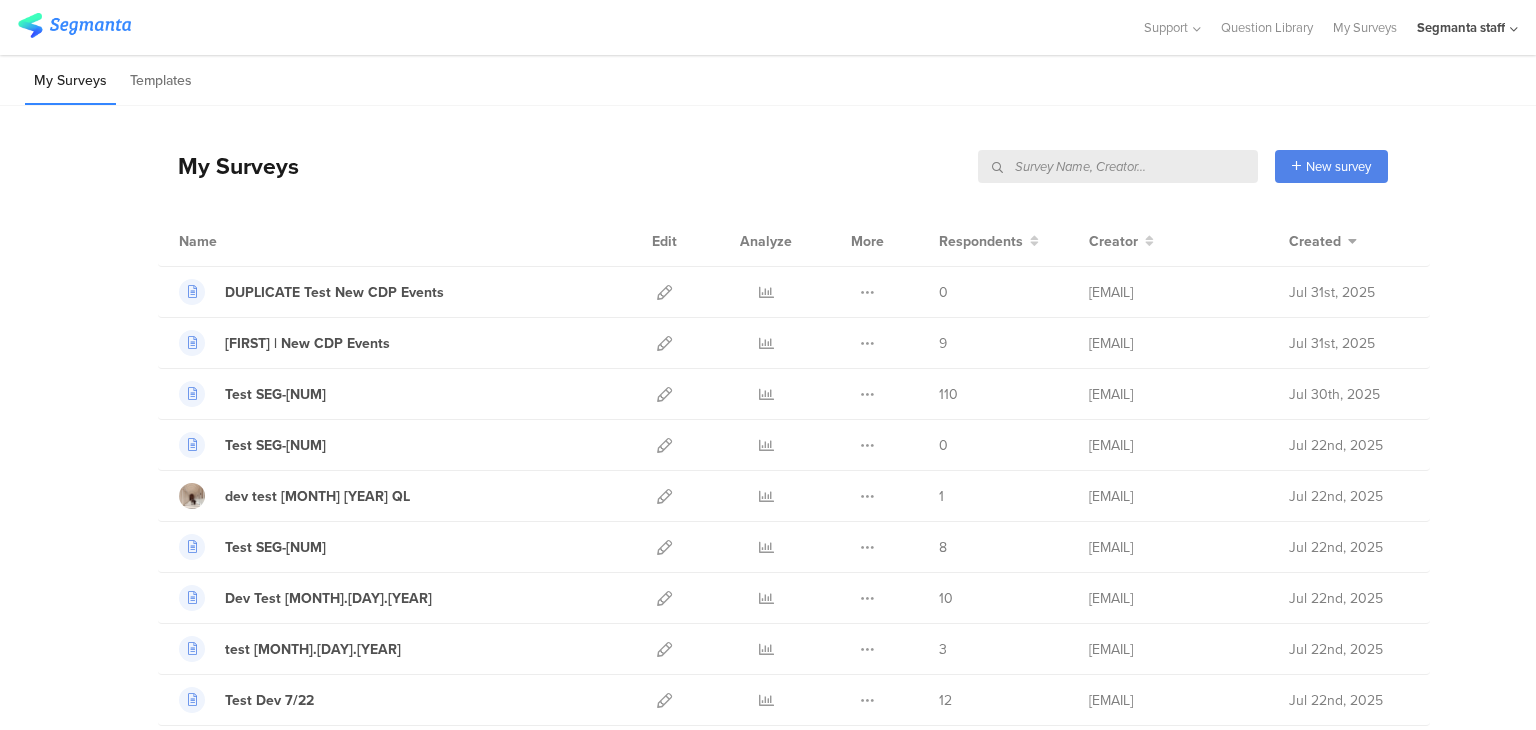 click at bounding box center (1118, 166) 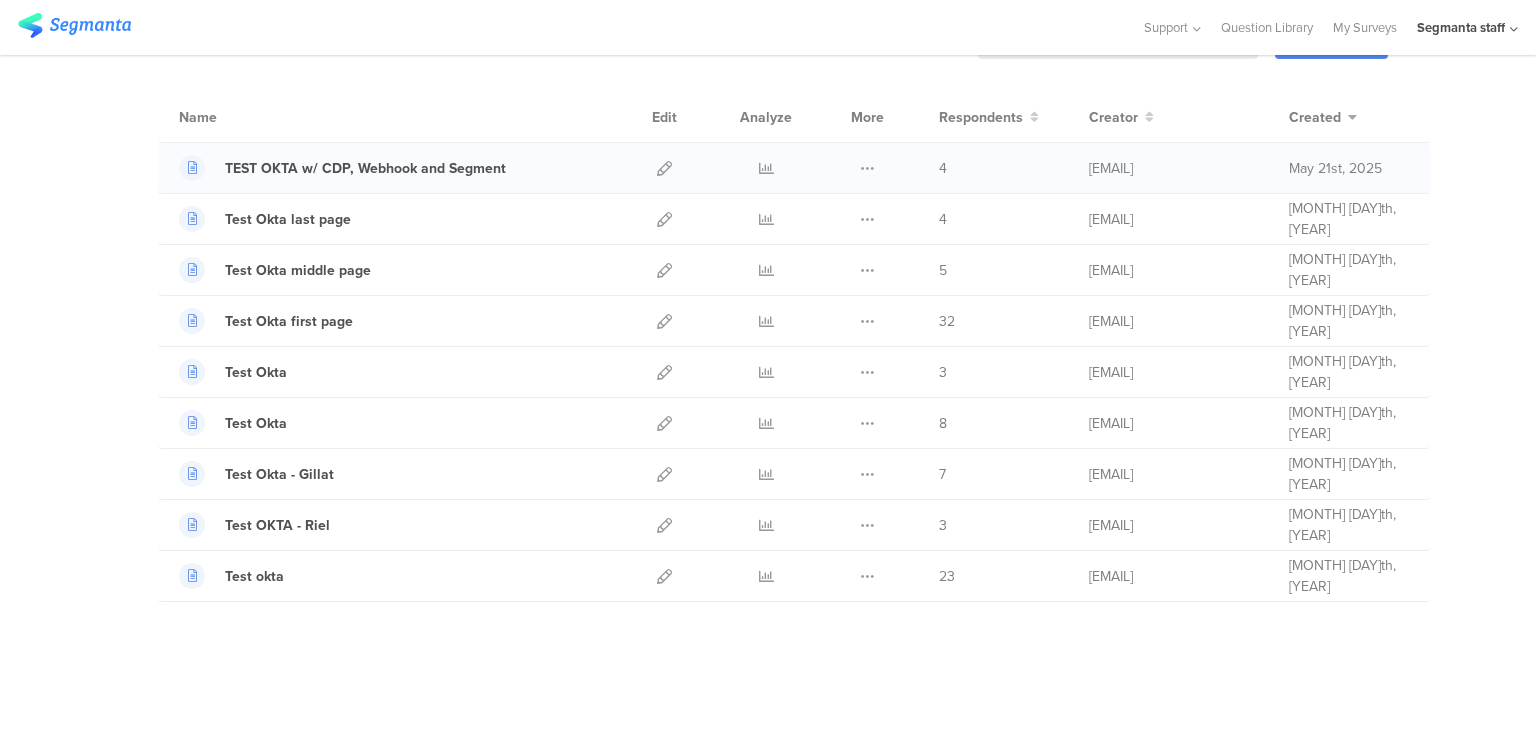 scroll, scrollTop: 0, scrollLeft: 0, axis: both 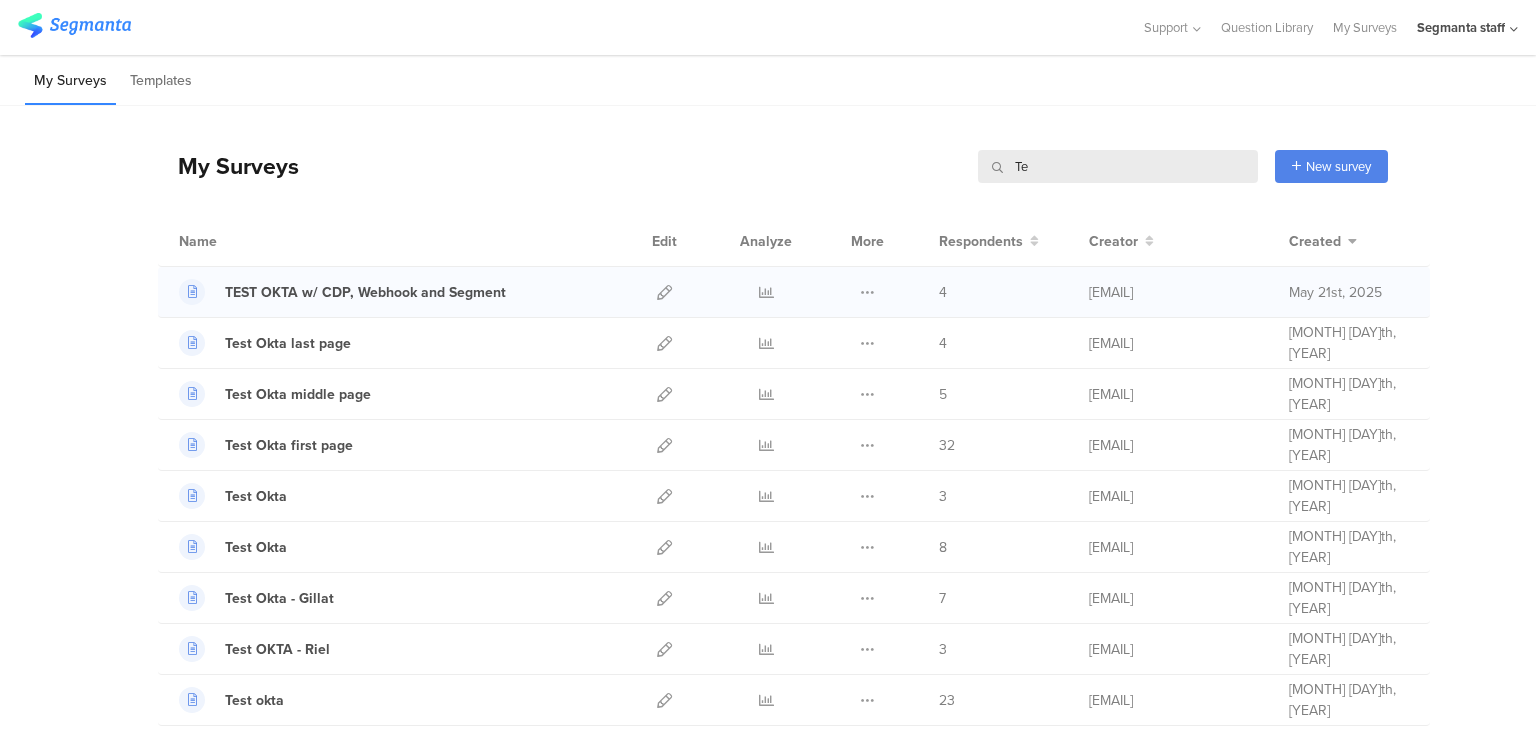 type on "T" 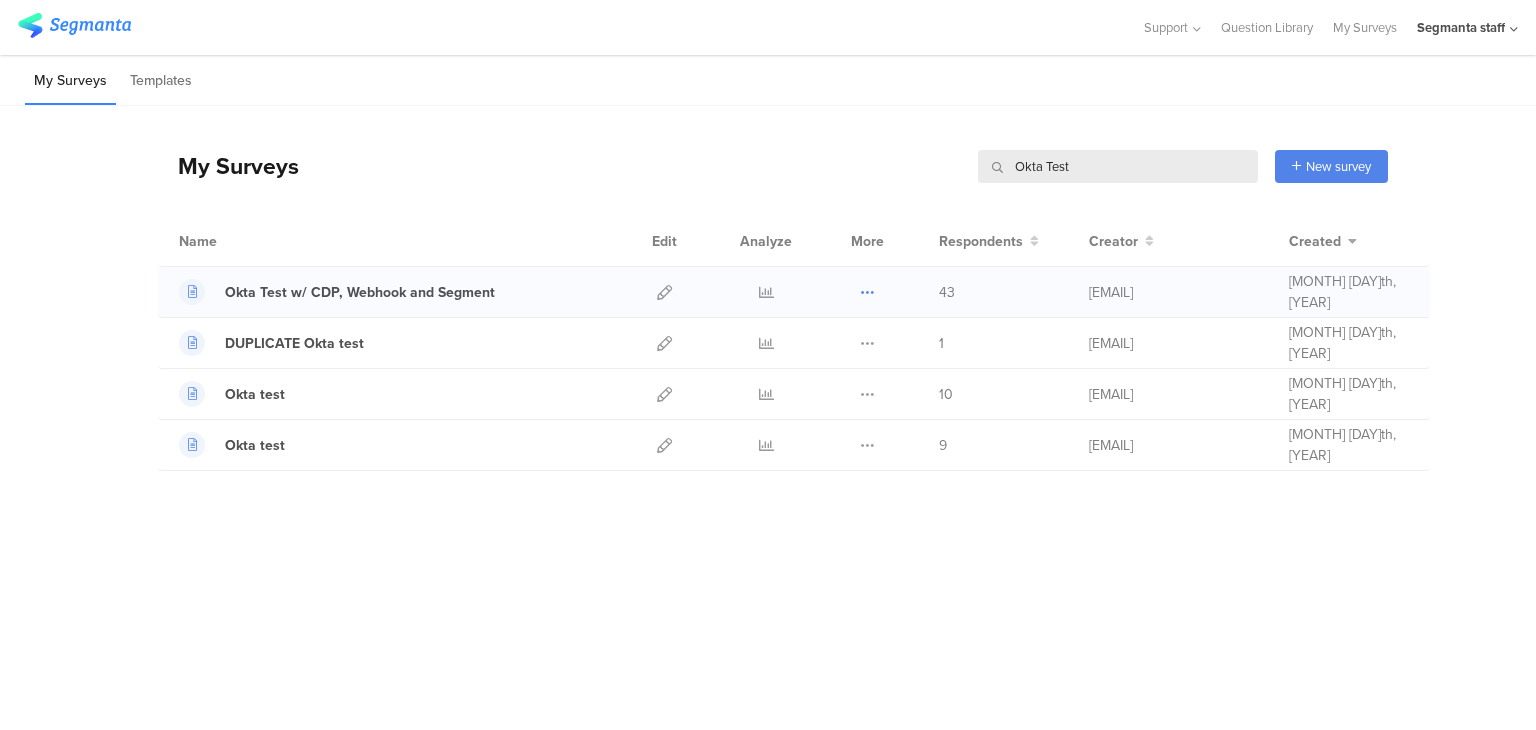 type on "Okta Test" 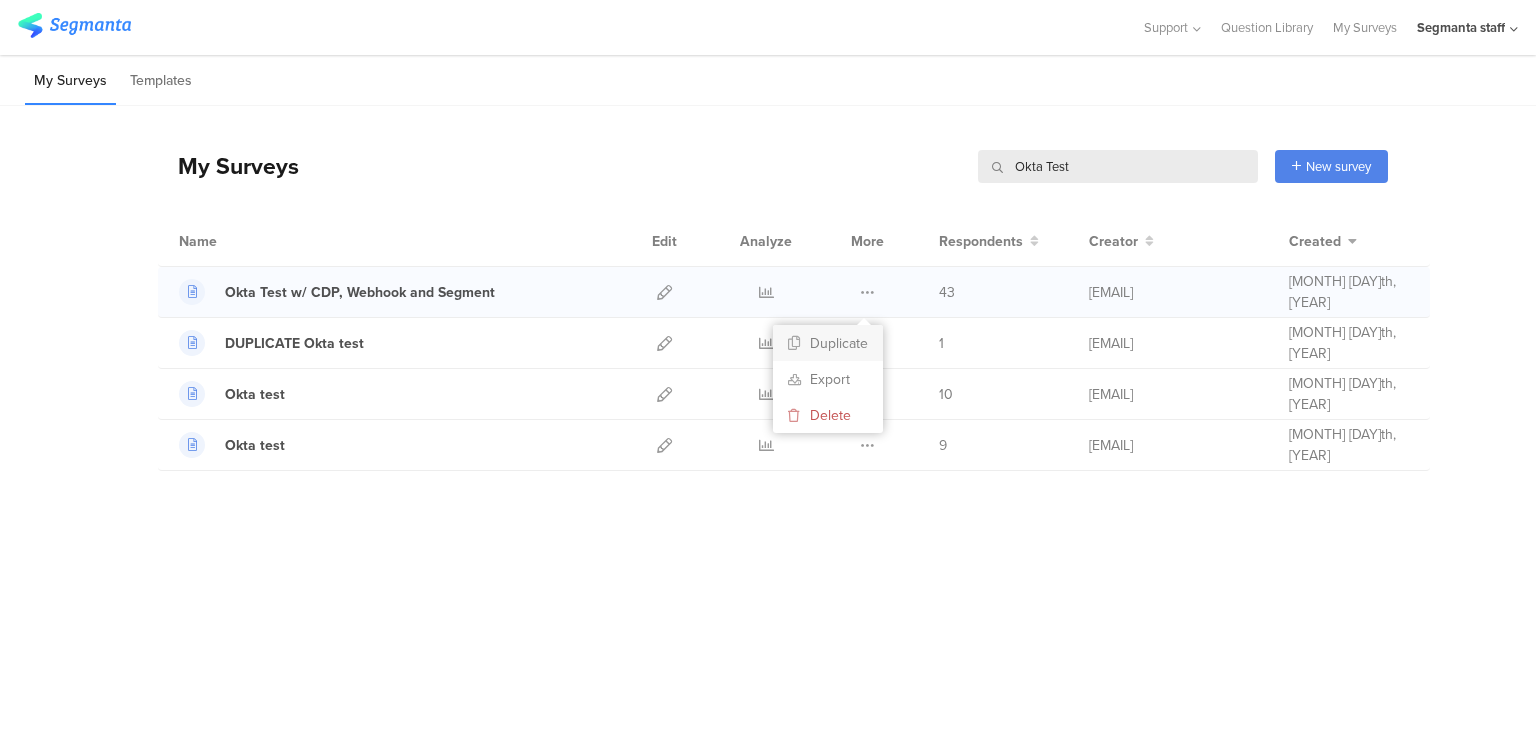 click on "Duplicate" at bounding box center (828, 343) 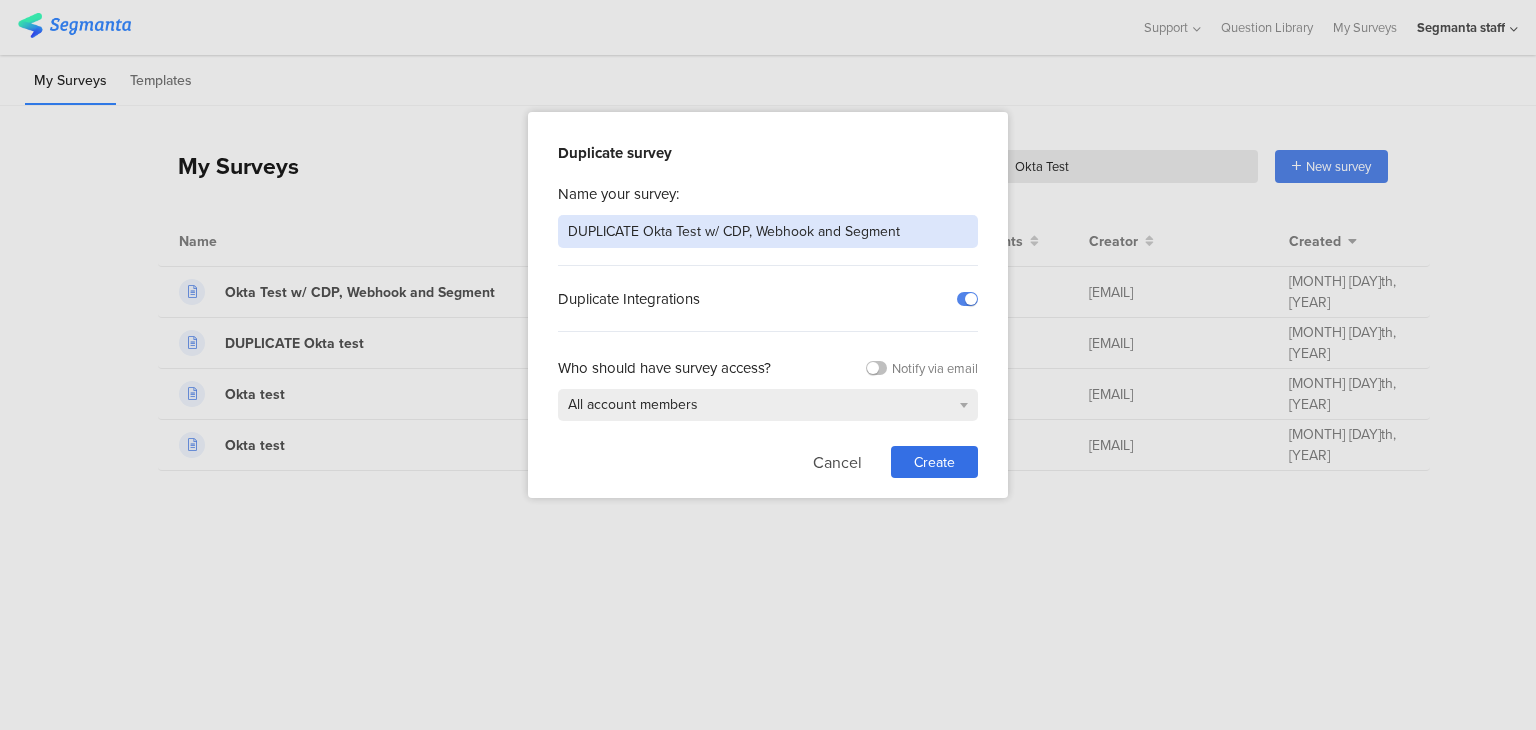 drag, startPoint x: 703, startPoint y: 231, endPoint x: 460, endPoint y: 235, distance: 243.03291 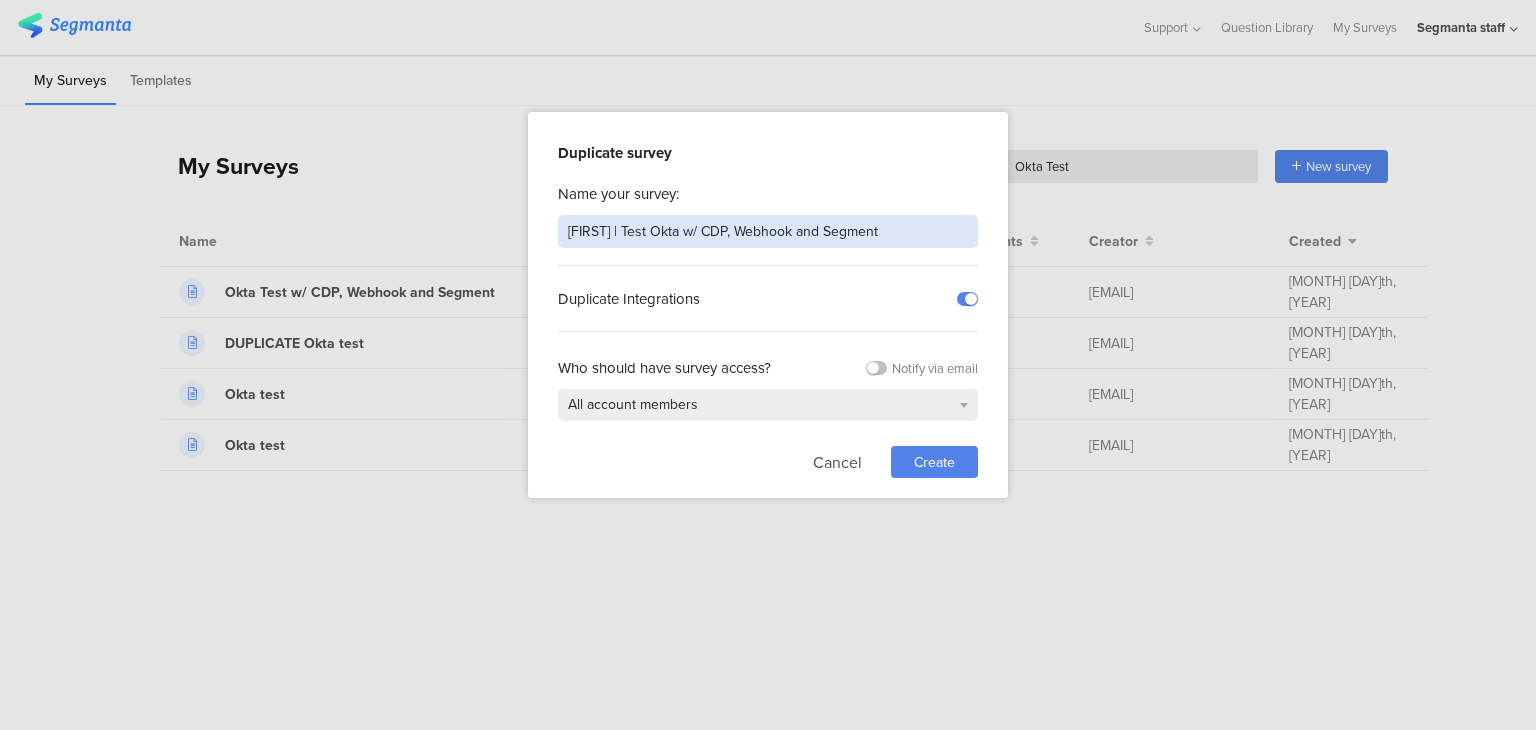 type on "[FIRST] | Test Okta w/ CDP, Webhook and Segment" 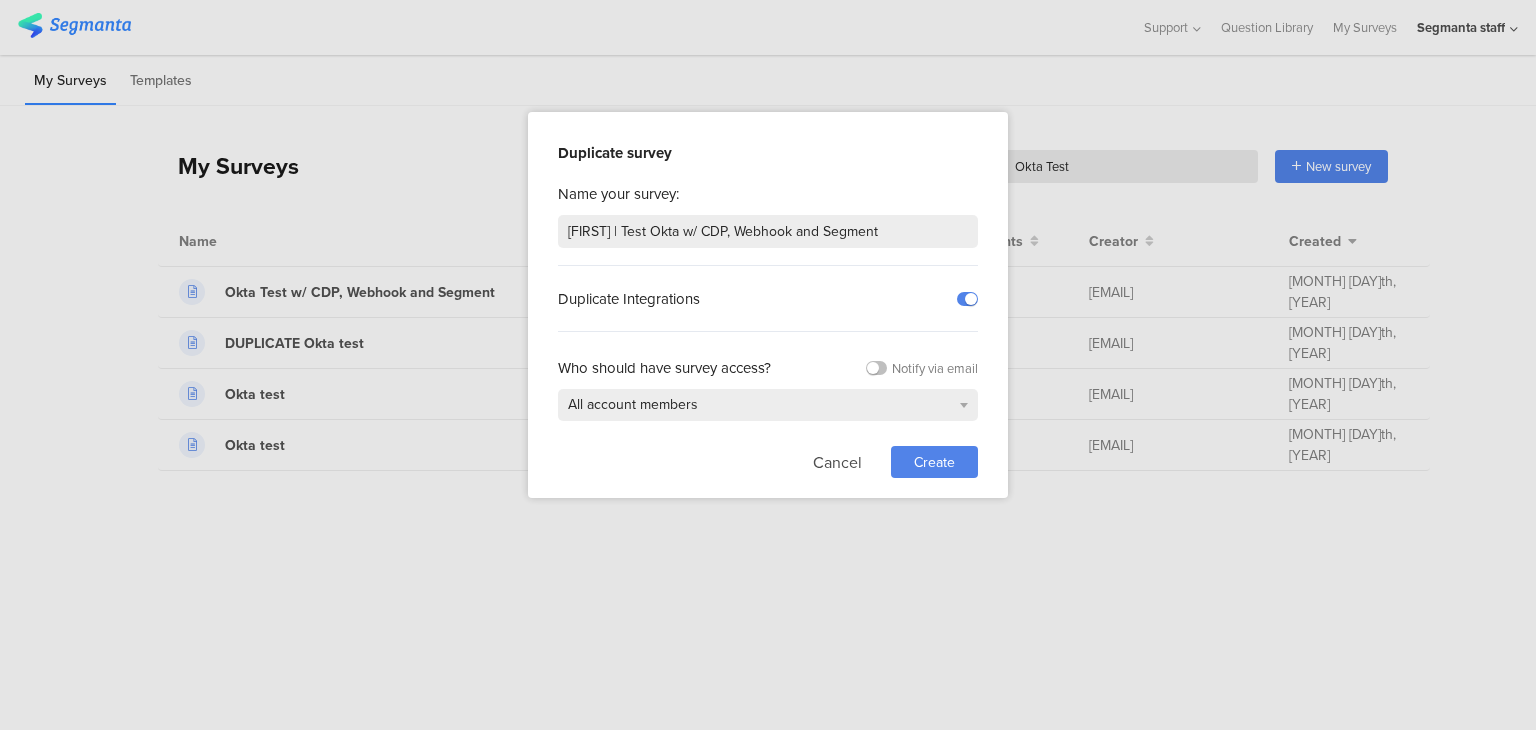click on "Create" at bounding box center [934, 462] 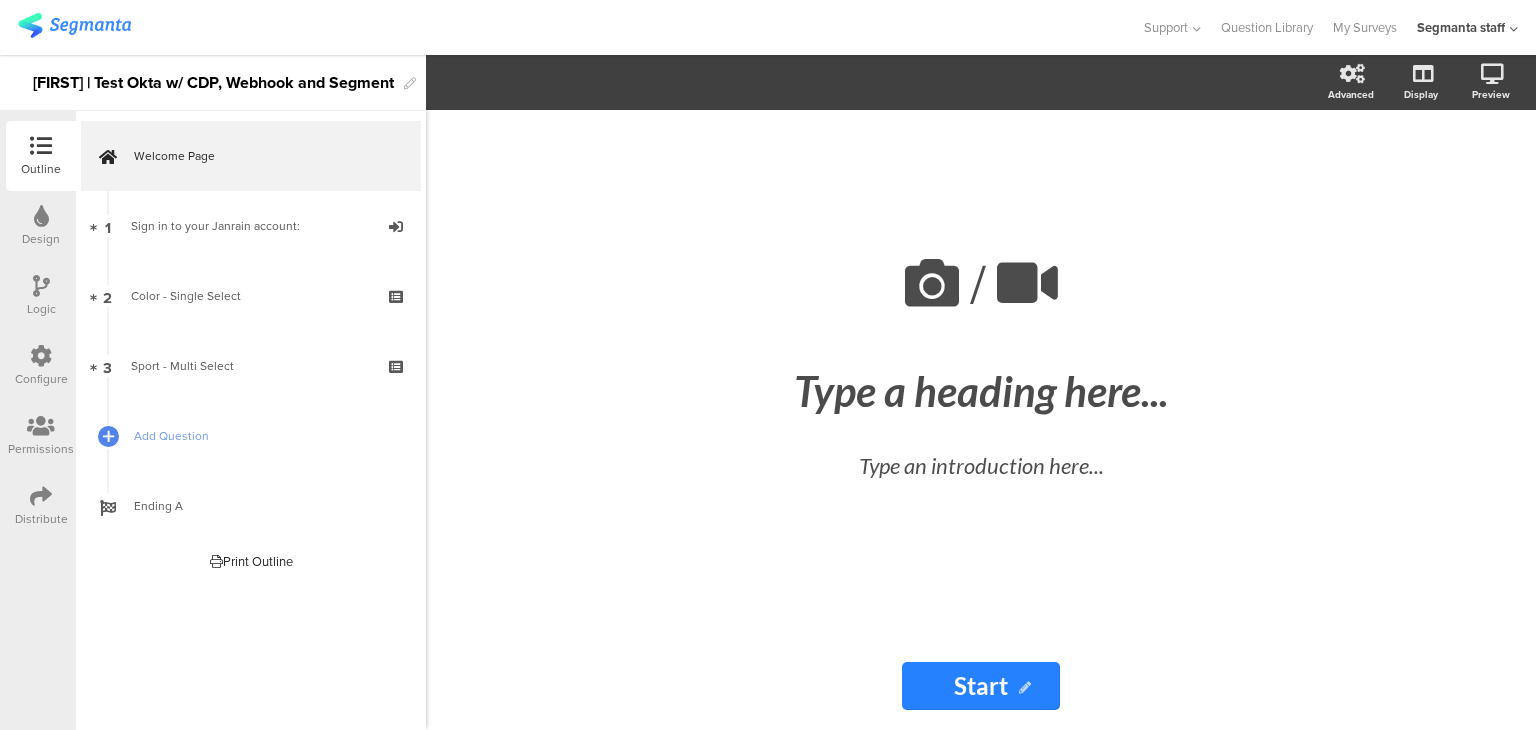 click at bounding box center (41, 356) 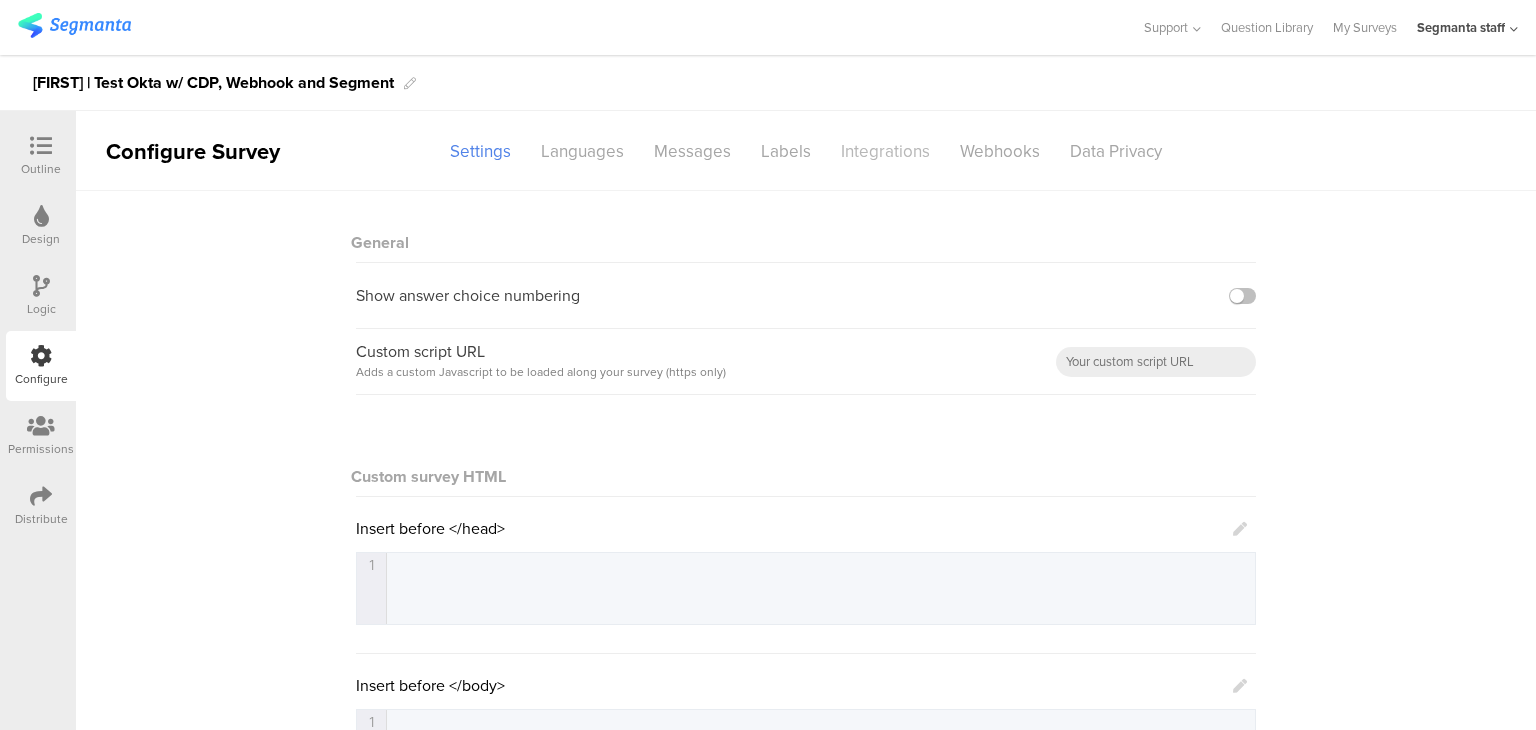 click on "Integrations" at bounding box center [885, 151] 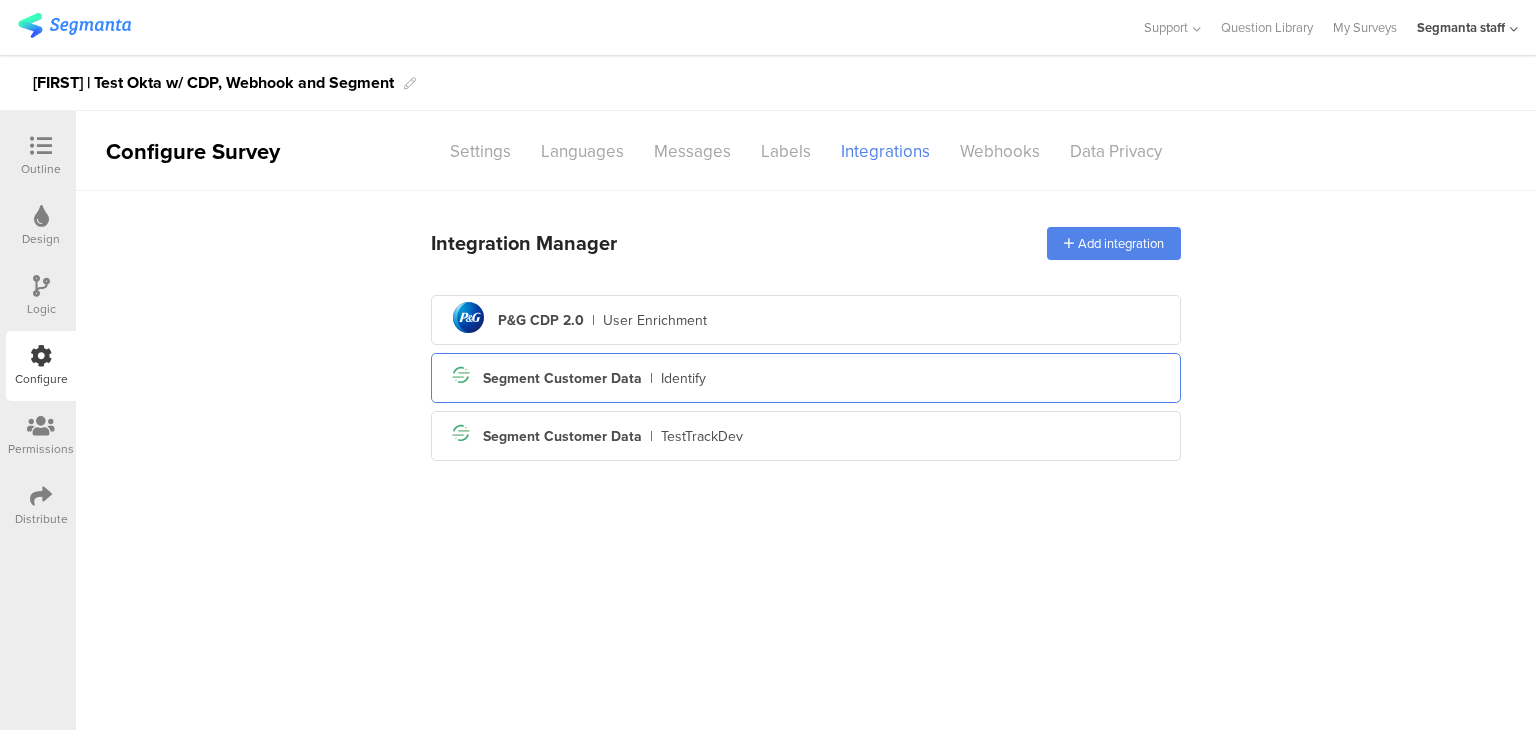 click on "Segment Customer Data" at bounding box center [562, 378] 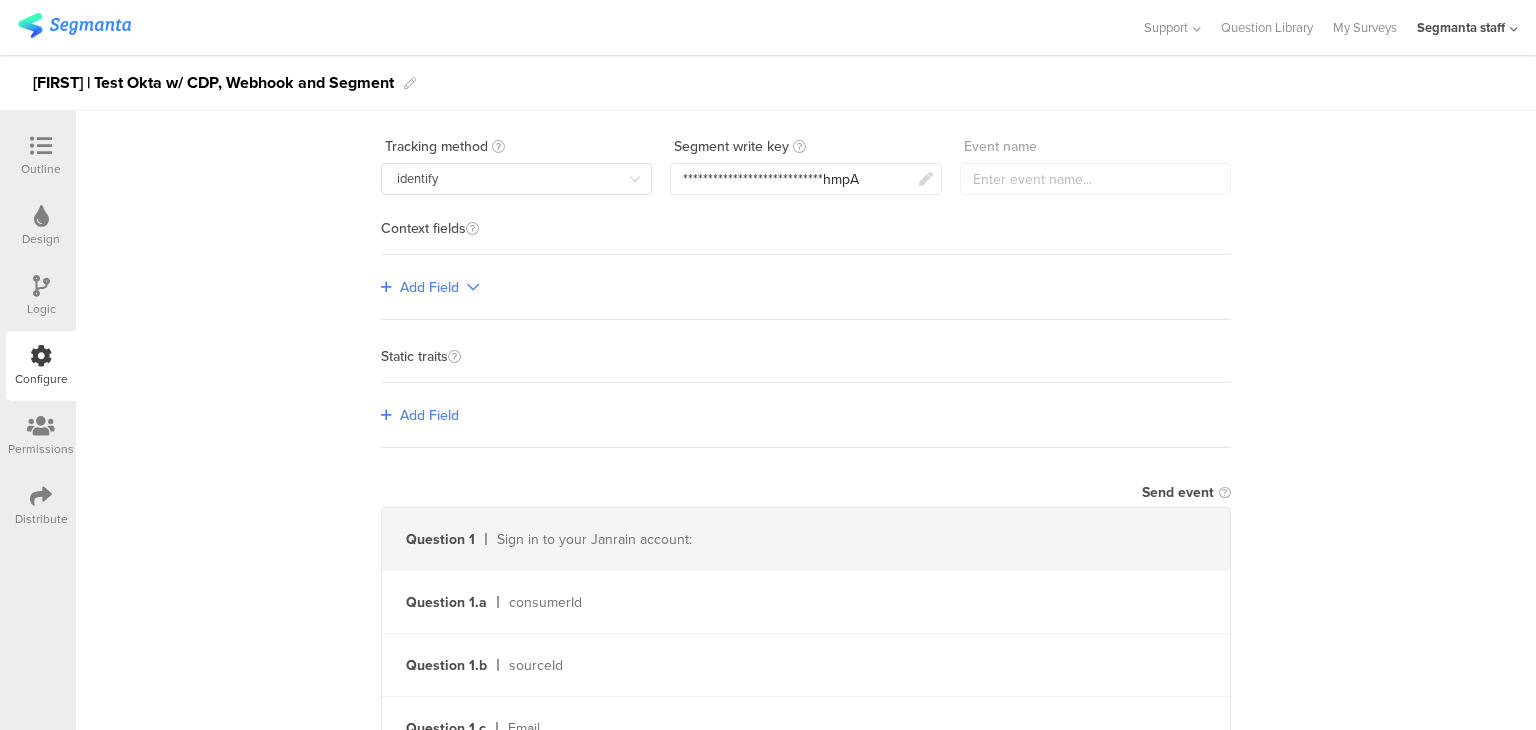 scroll, scrollTop: 0, scrollLeft: 0, axis: both 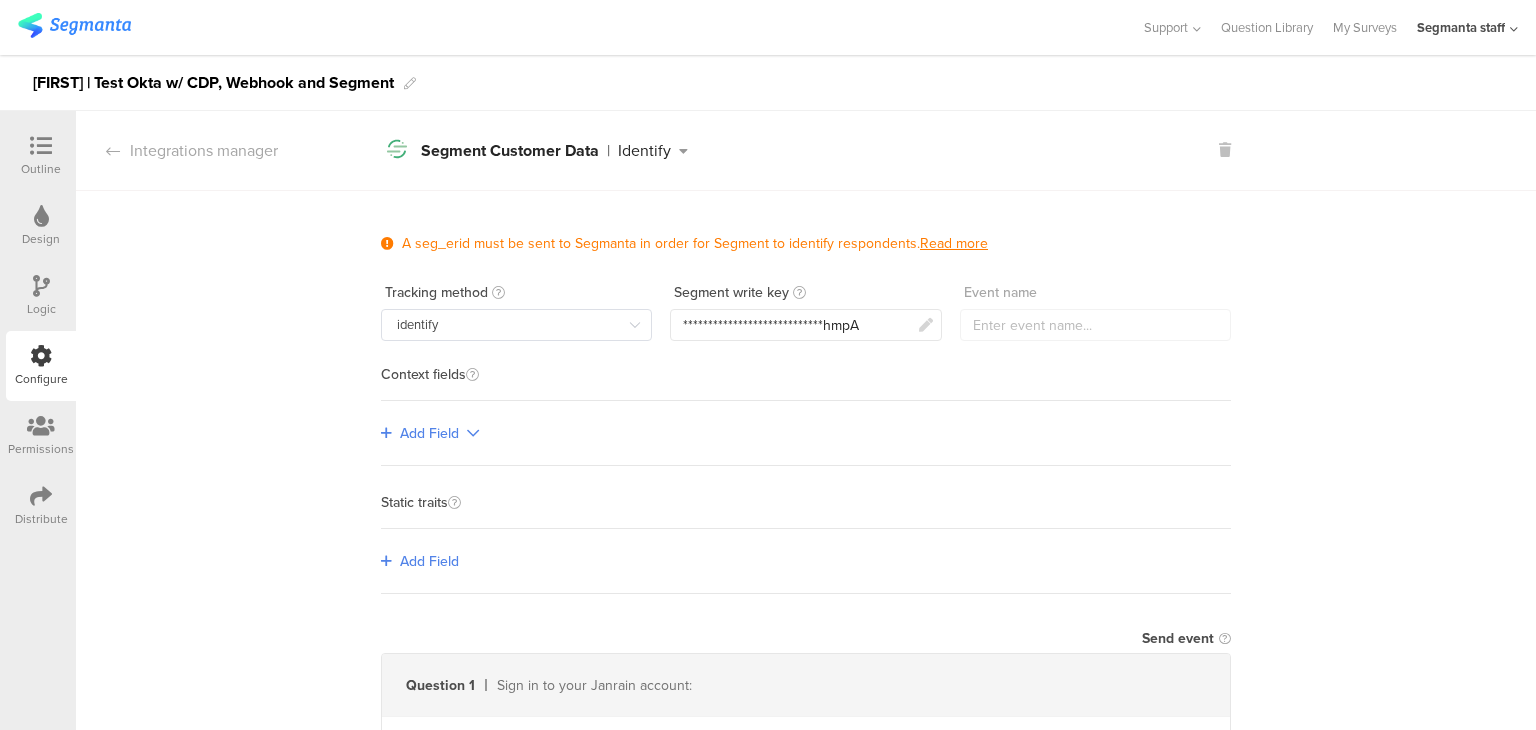 click at bounding box center (41, 497) 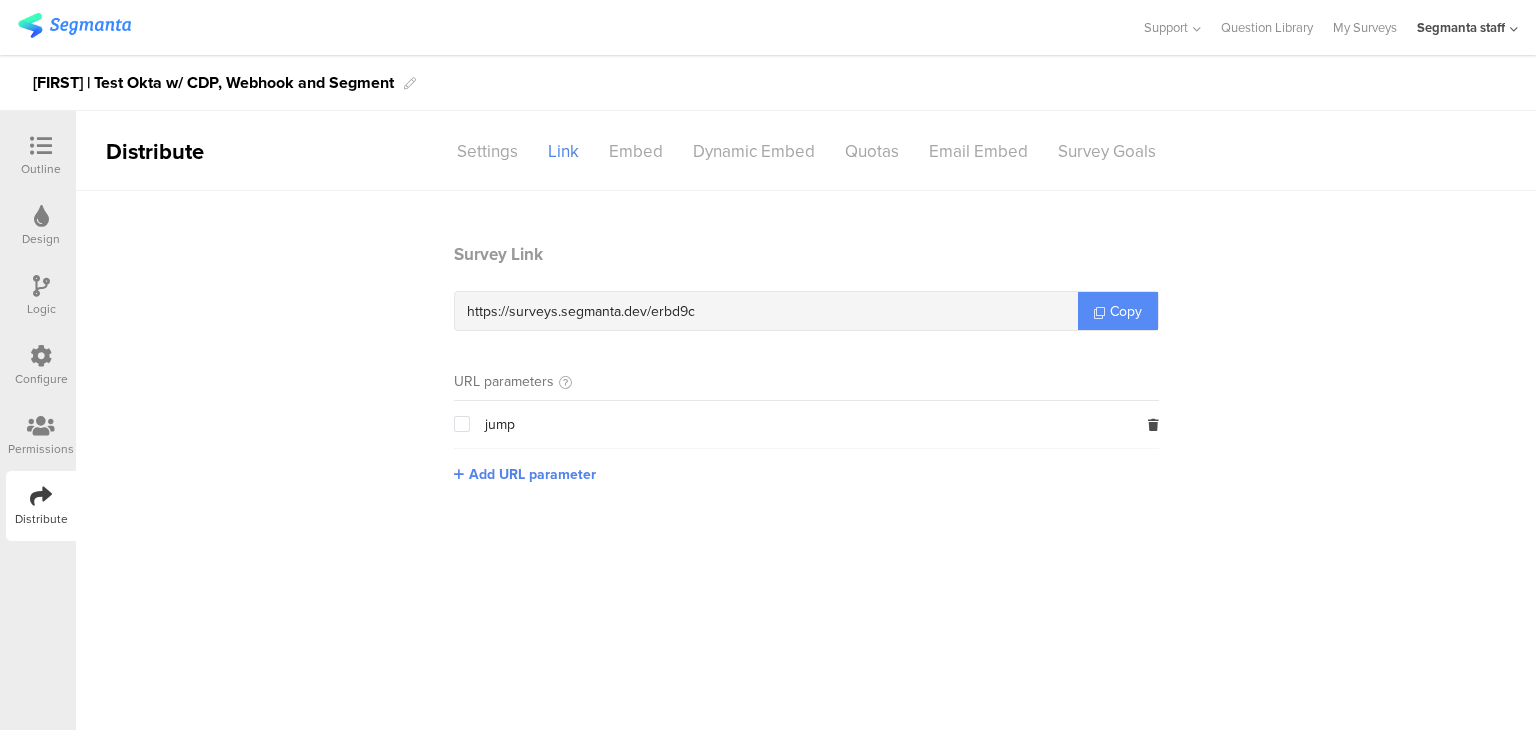 click at bounding box center (1099, 312) 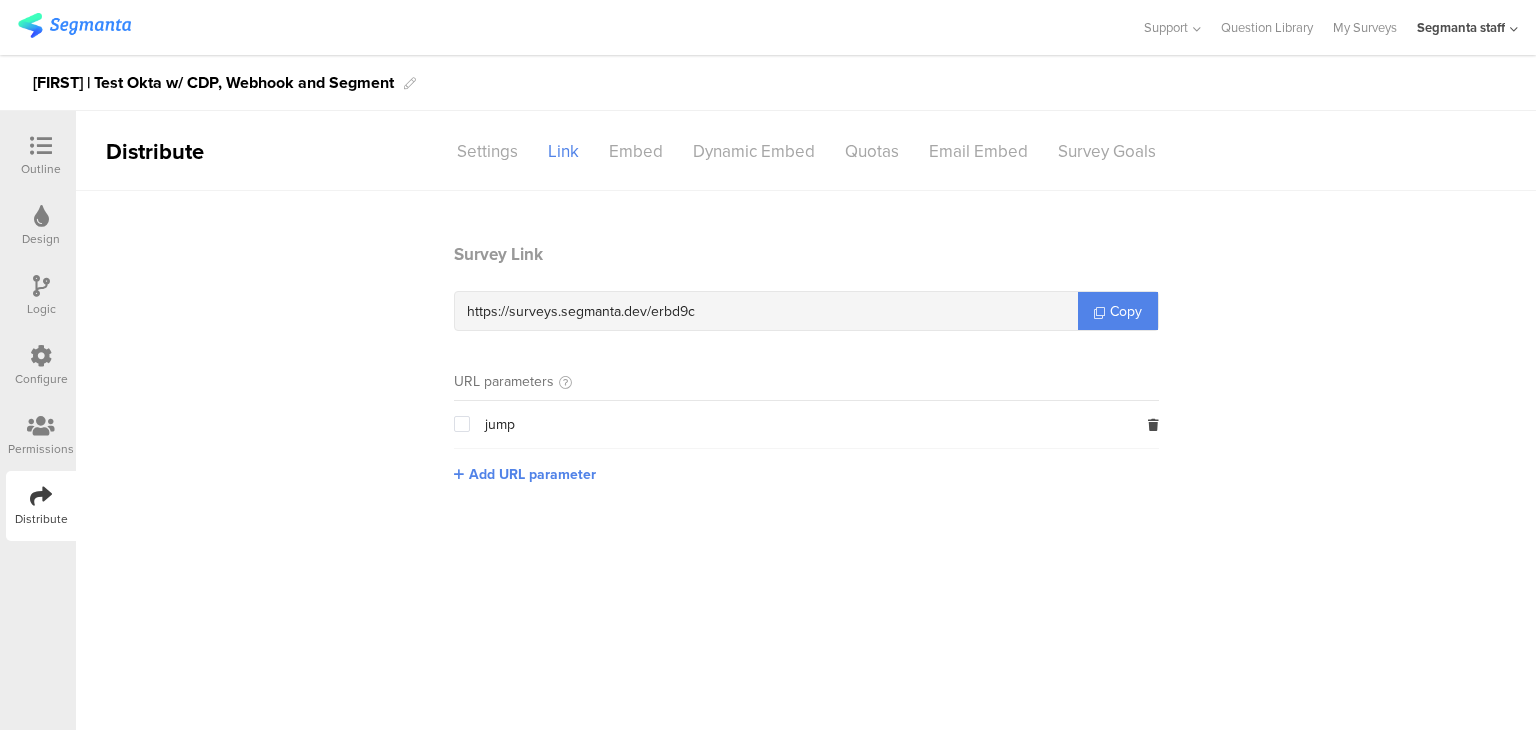 click at bounding box center [41, 356] 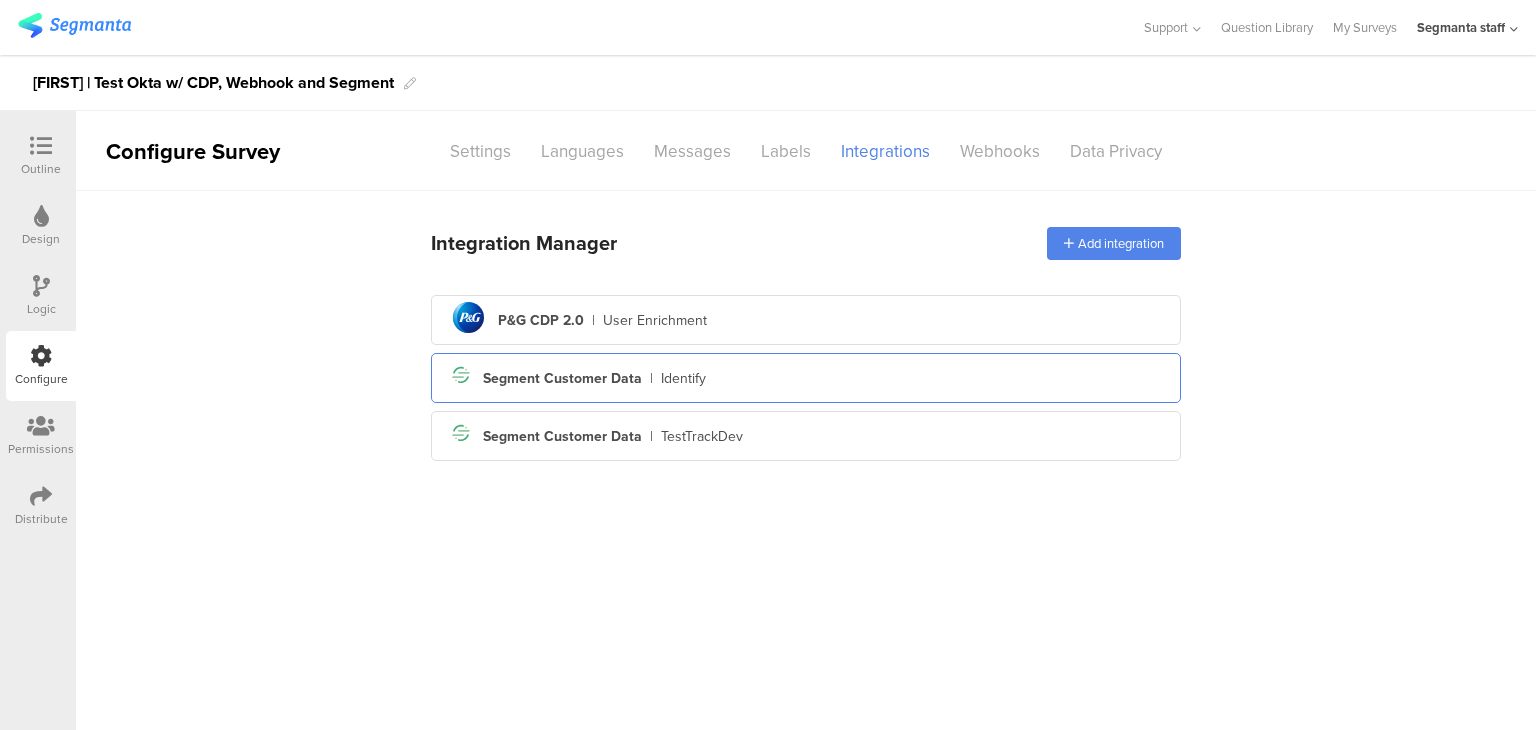 click on "Identify" at bounding box center [683, 378] 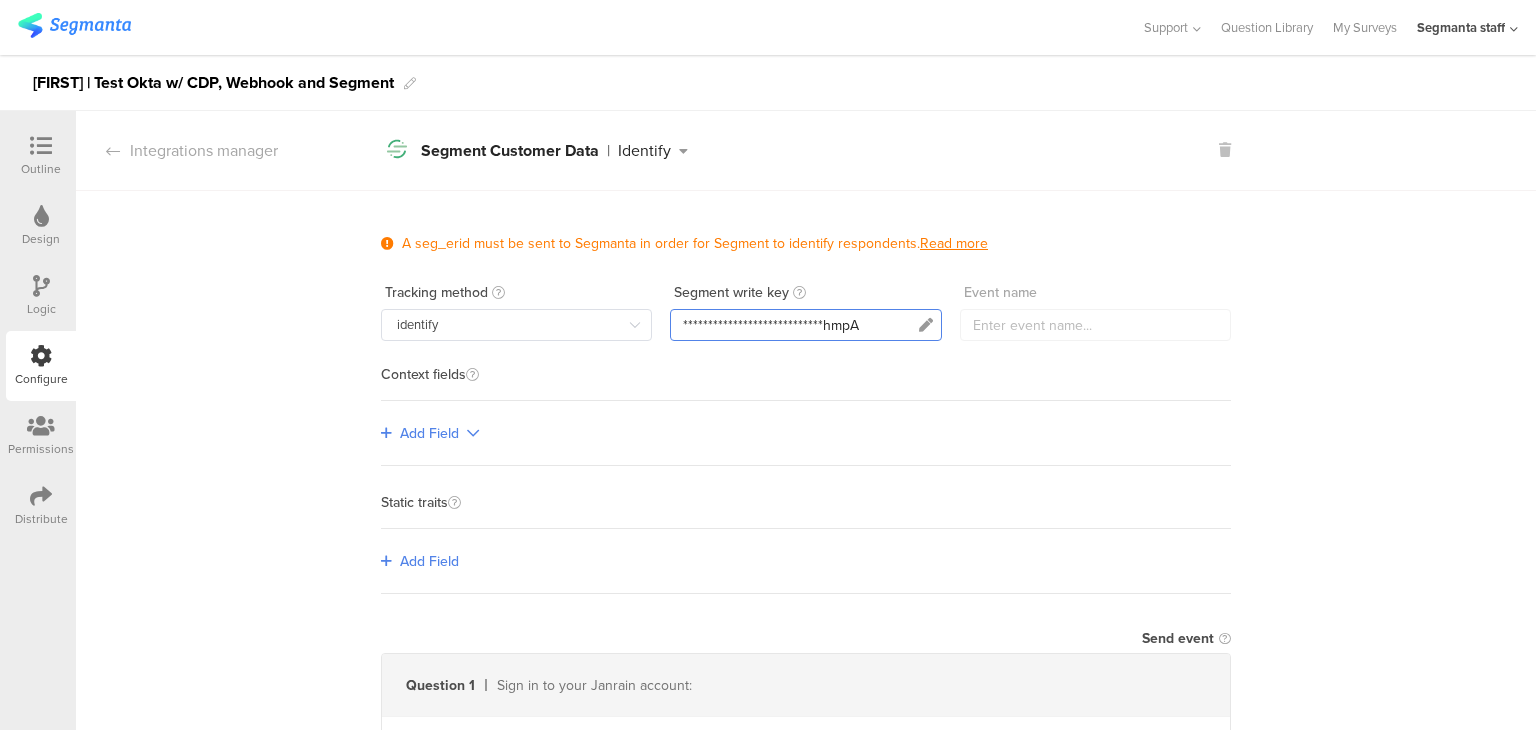 click on "**********" at bounding box center [771, 325] 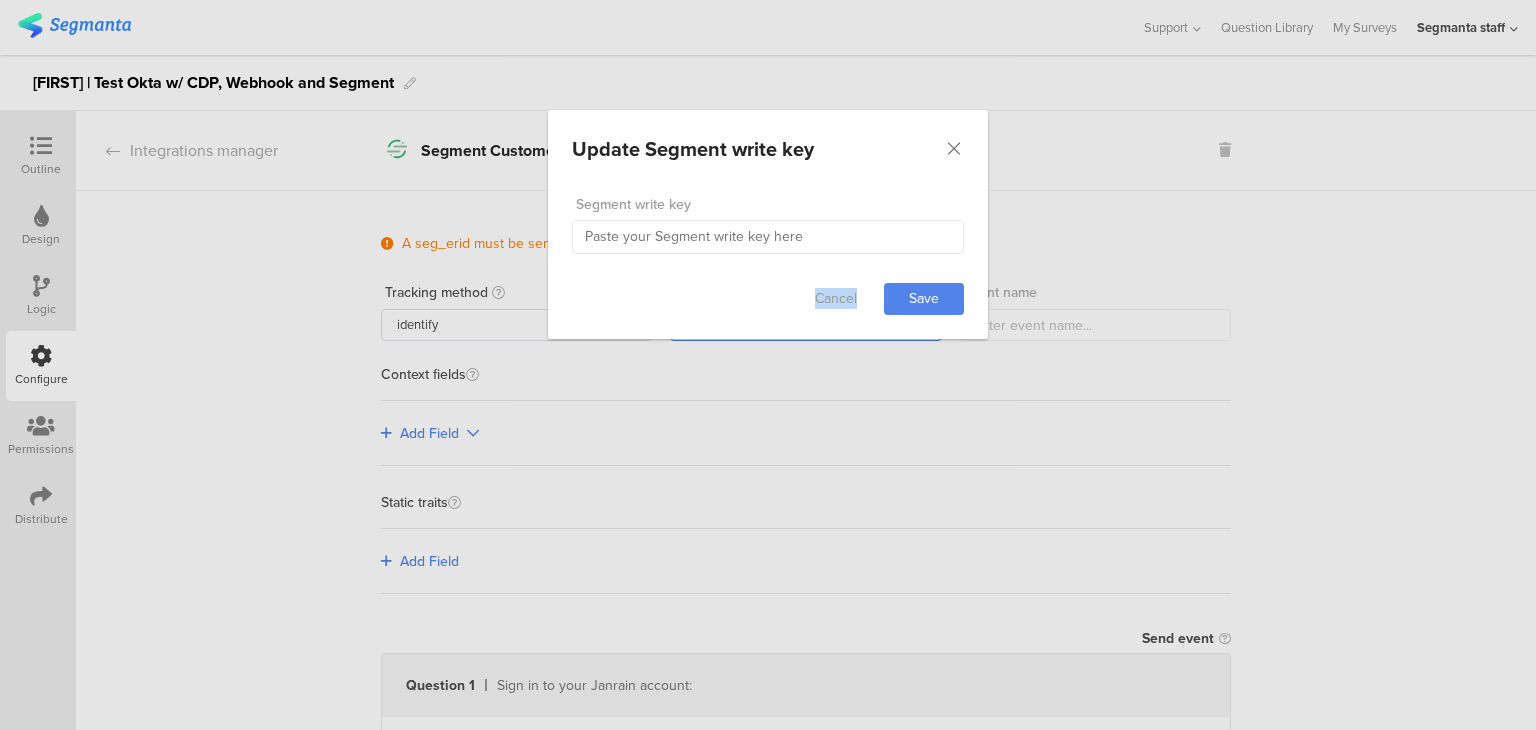 click on "Update Segment write key       Failed saving changes.  If the problem persists please contact us at  [EMAIL] .        Segment write key               Cancel     Save" at bounding box center [768, 365] 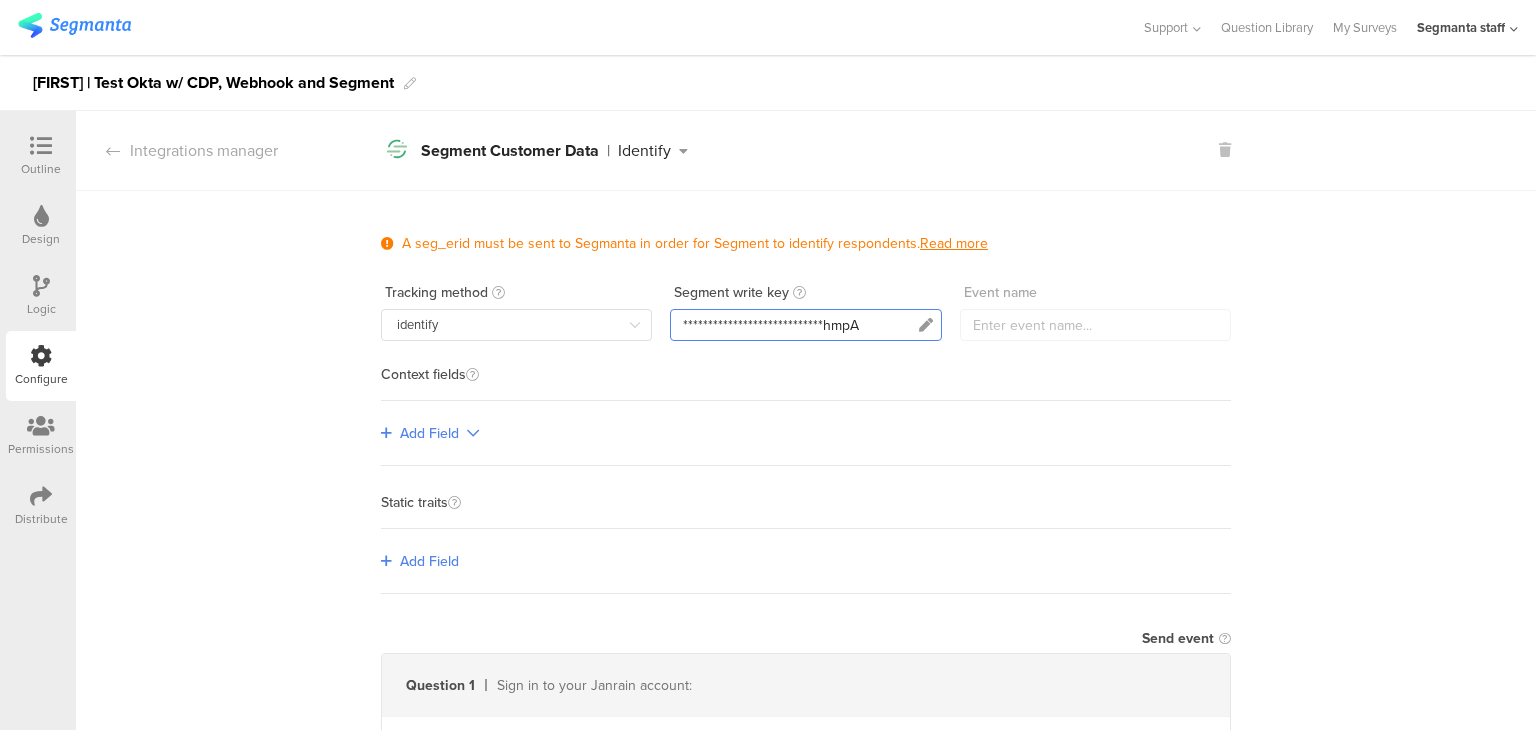 click on "**********" at bounding box center [771, 325] 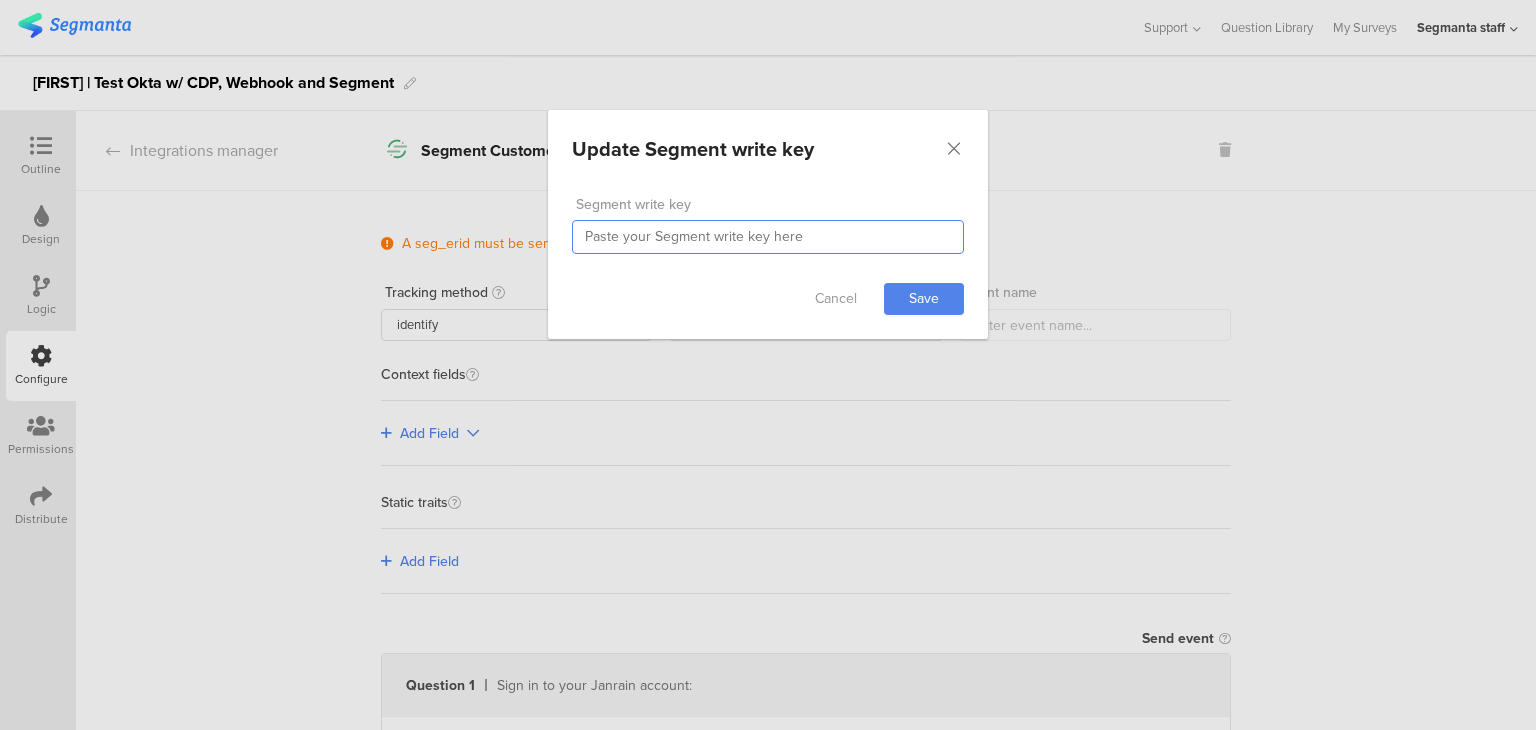 click at bounding box center [768, 237] 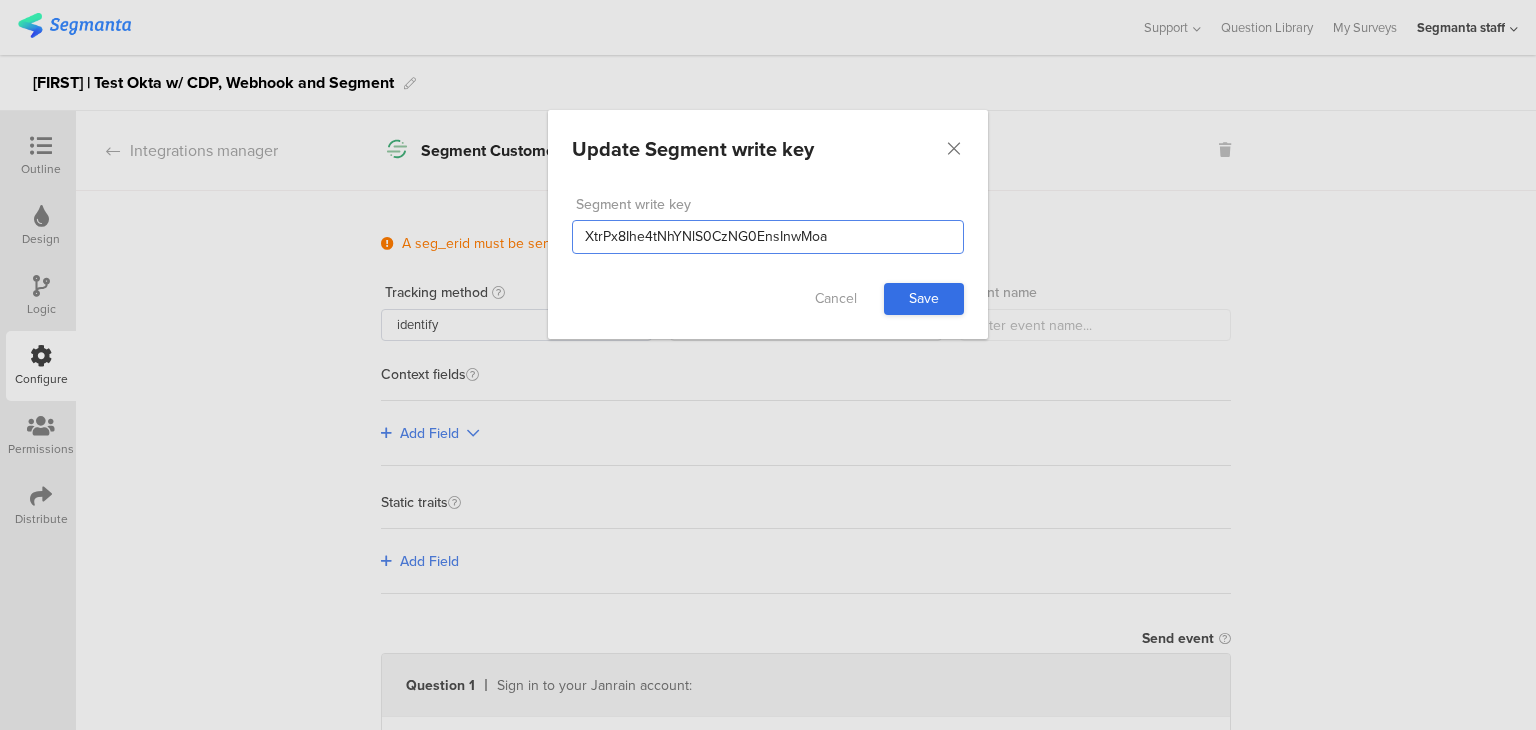 type on "XtrPx8Ihe4tNhYNlS0CzNG0EnsInwMoa" 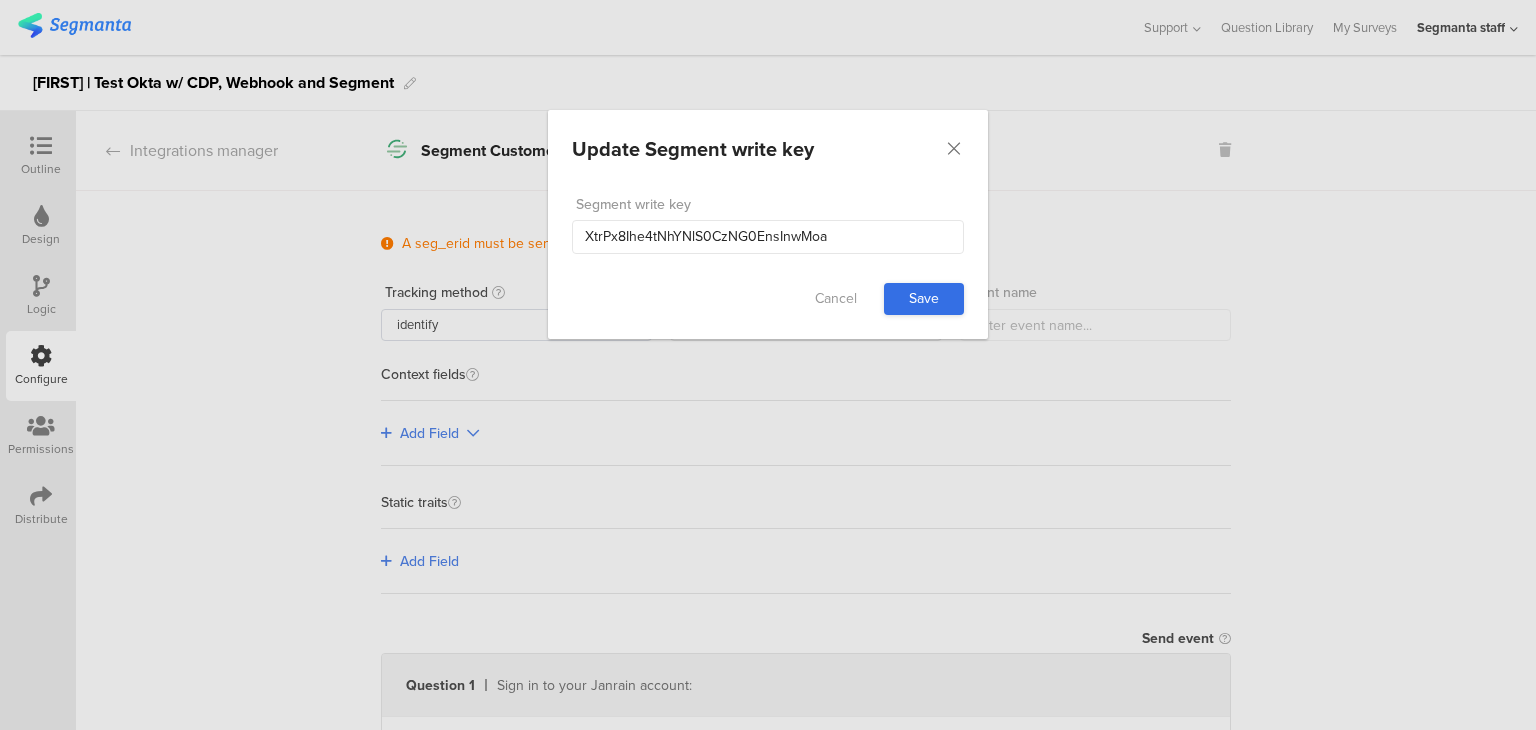 click on "Save" at bounding box center [924, 299] 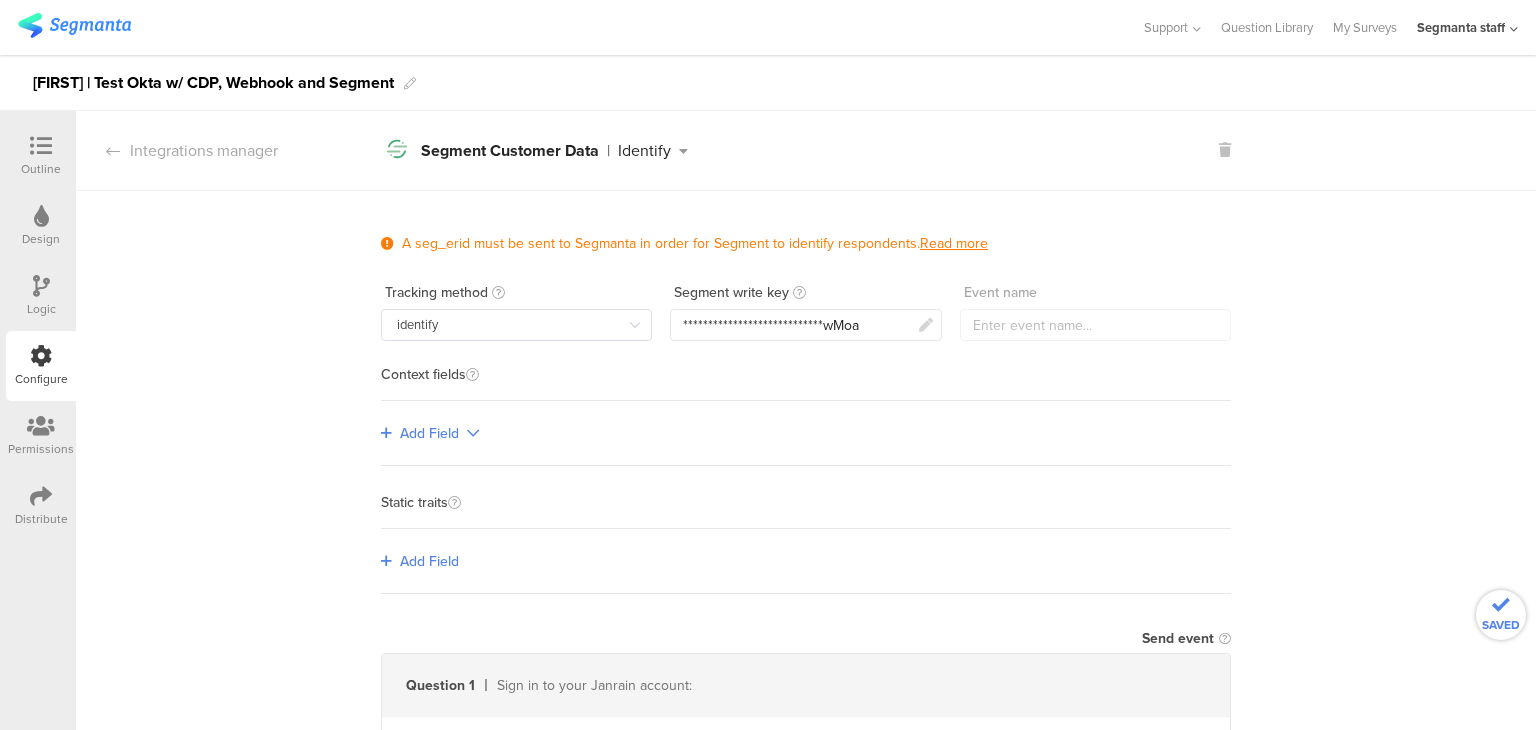 click on "[FIRST] | Test Okat w/ CDP, Webhook and Segment" at bounding box center [806, 151] 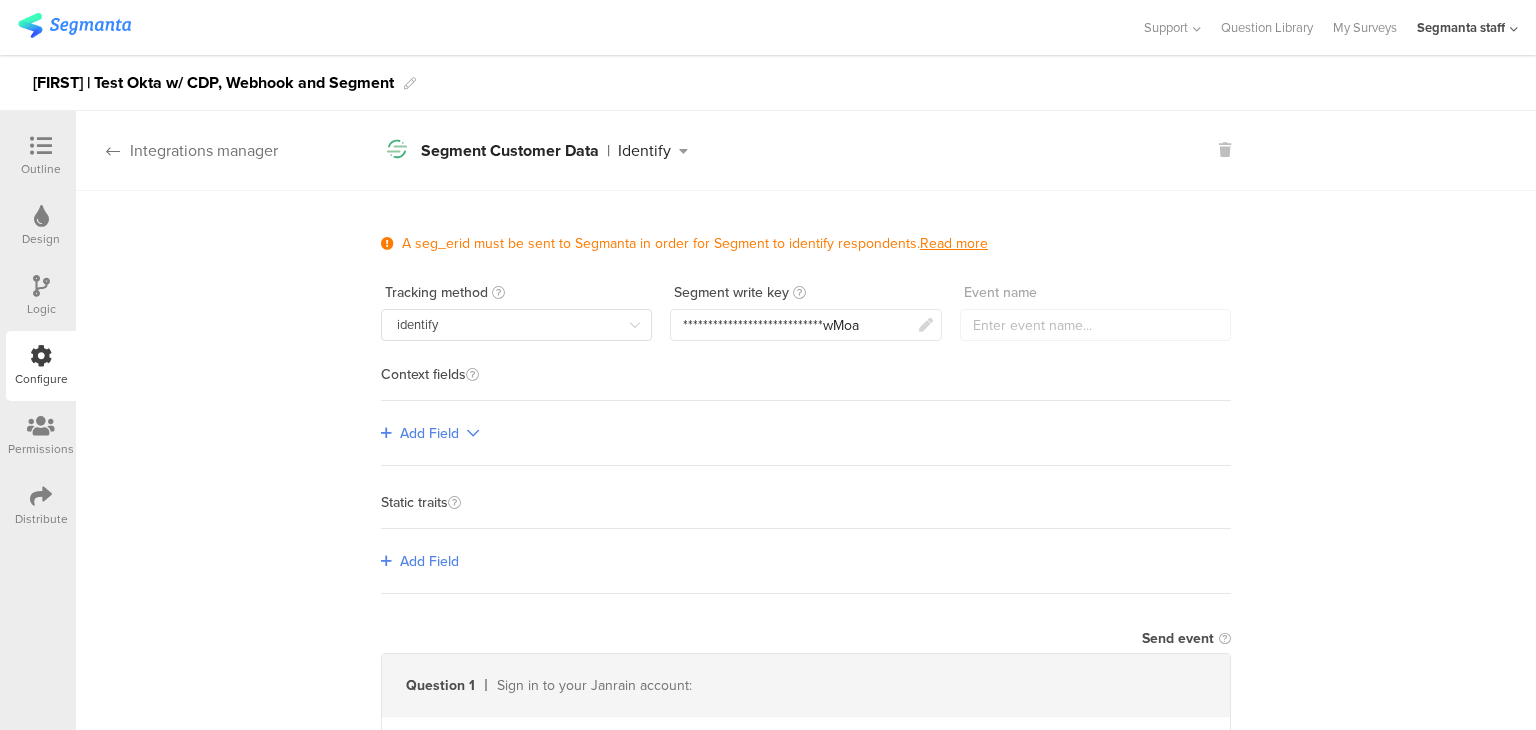 click on "Integrations manager" at bounding box center (177, 150) 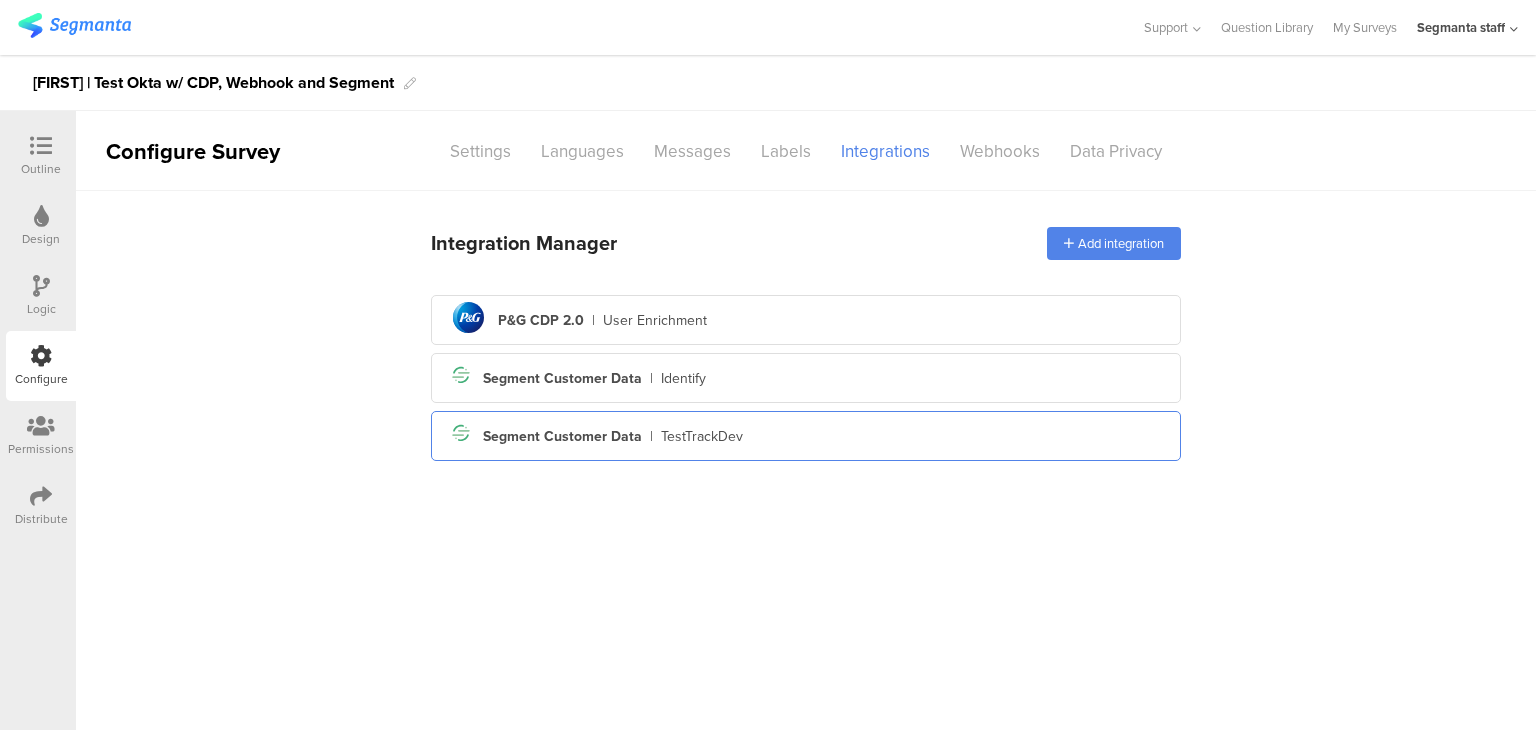 click on "Segment Customer Data" at bounding box center (562, 436) 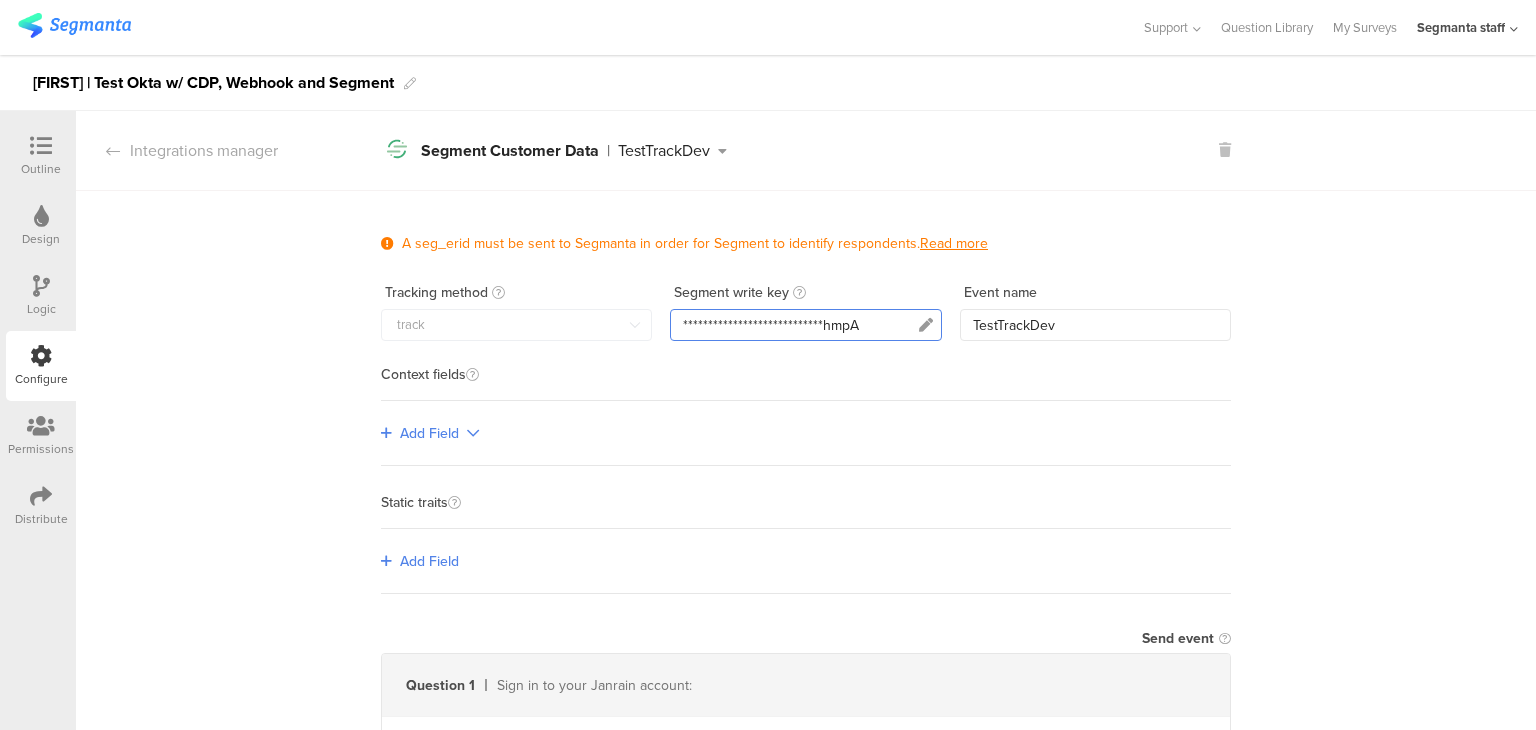 click on "**********" at bounding box center [771, 325] 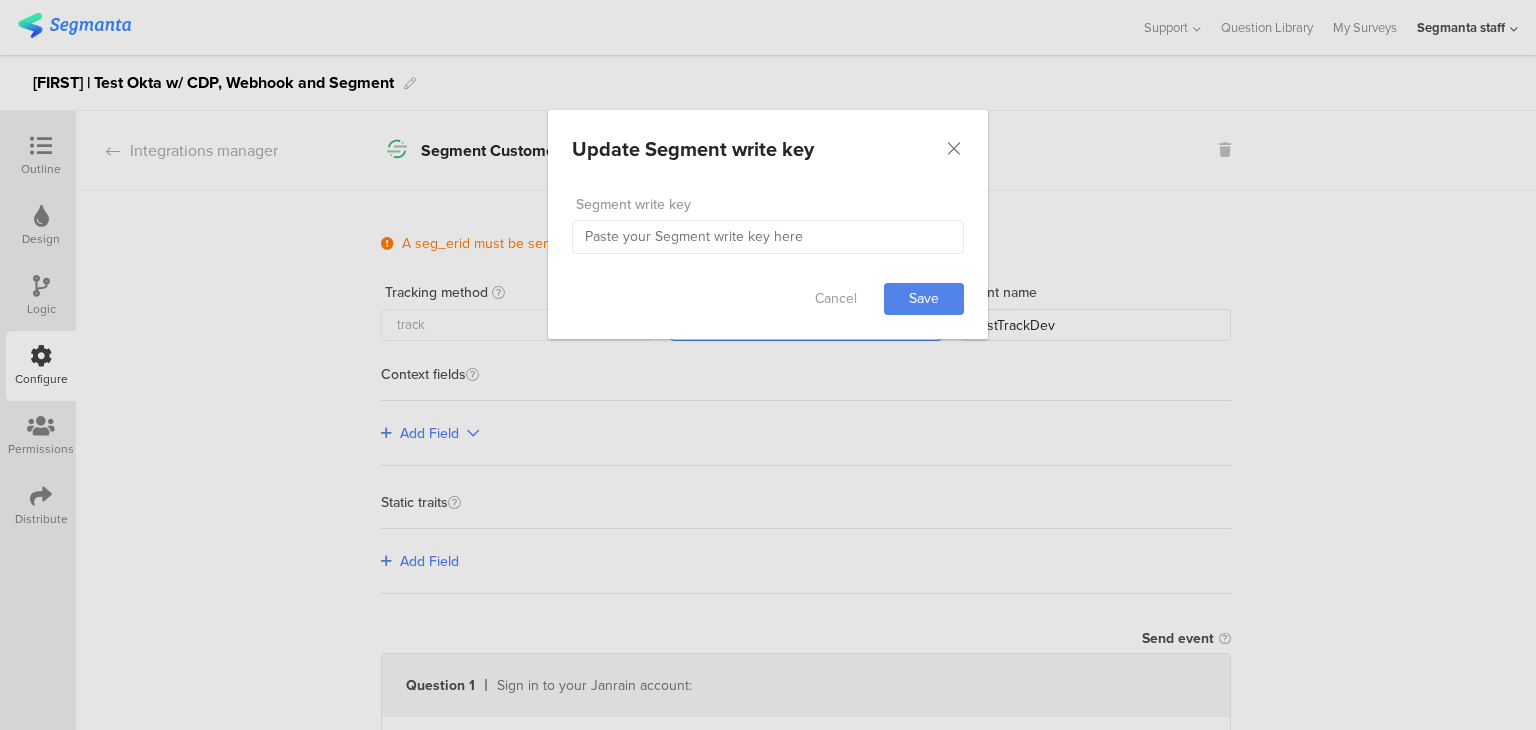 click on "Update Segment write key       Failed saving changes.  If the problem persists please contact us at  [EMAIL] .        Segment write key               Cancel     Save" at bounding box center [768, 365] 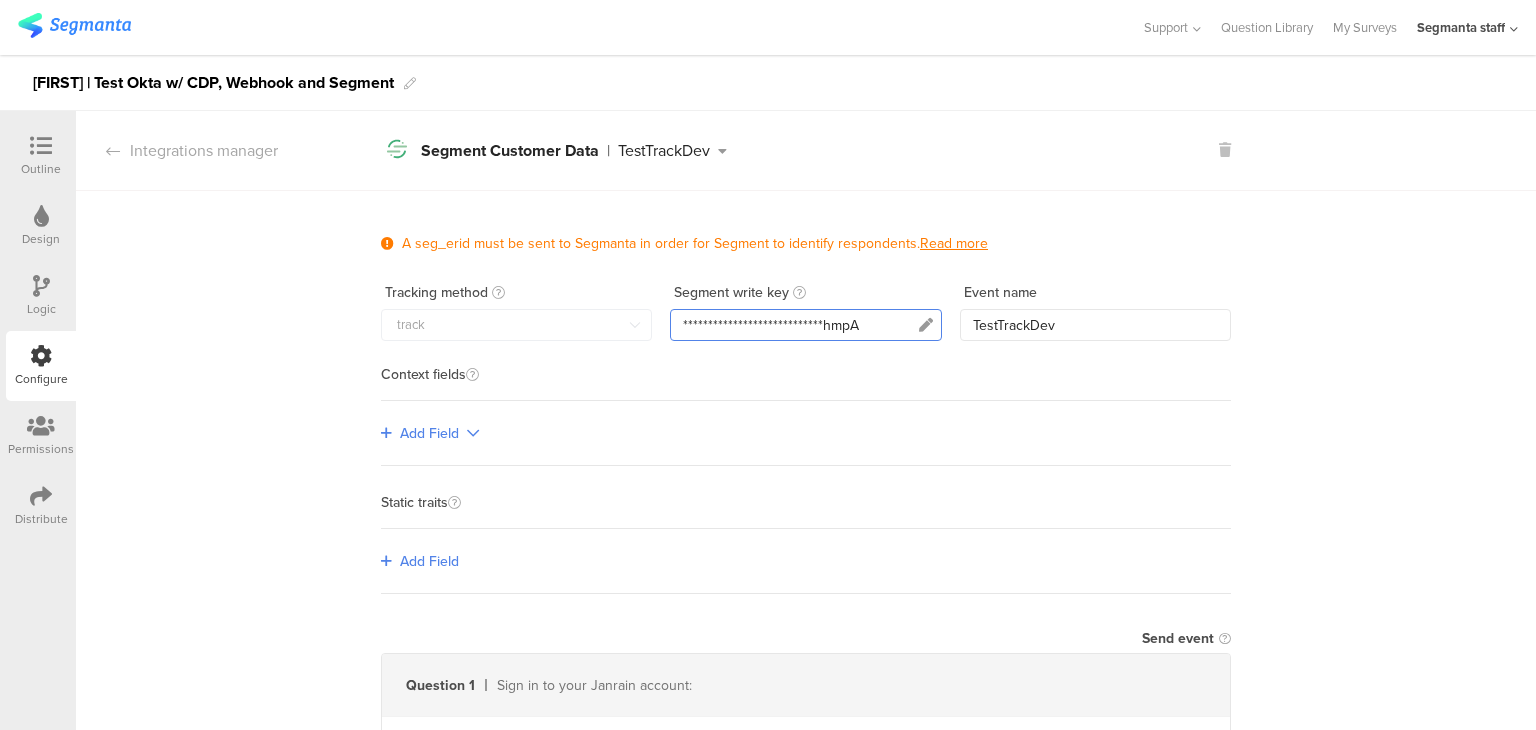 click on "**********" at bounding box center [771, 325] 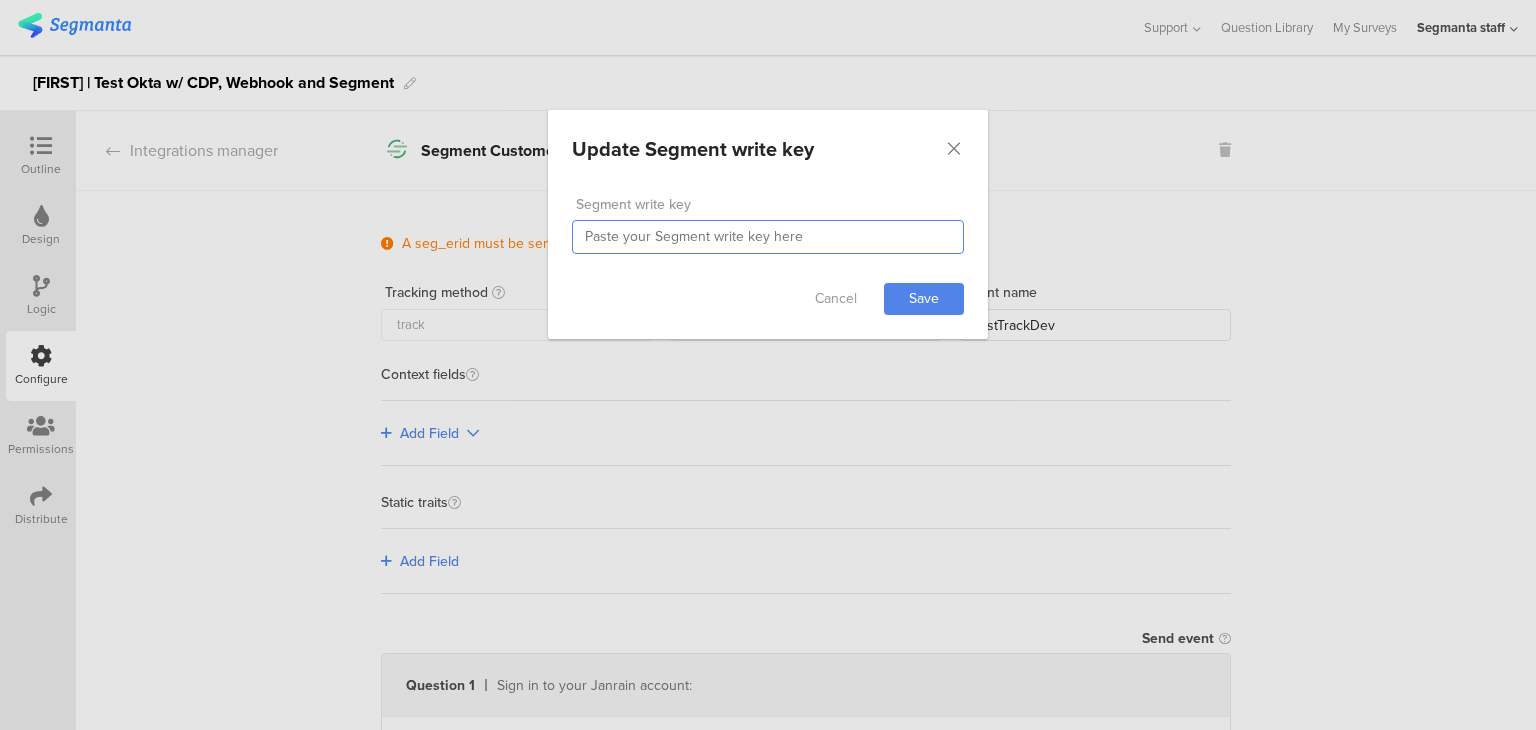click at bounding box center (768, 237) 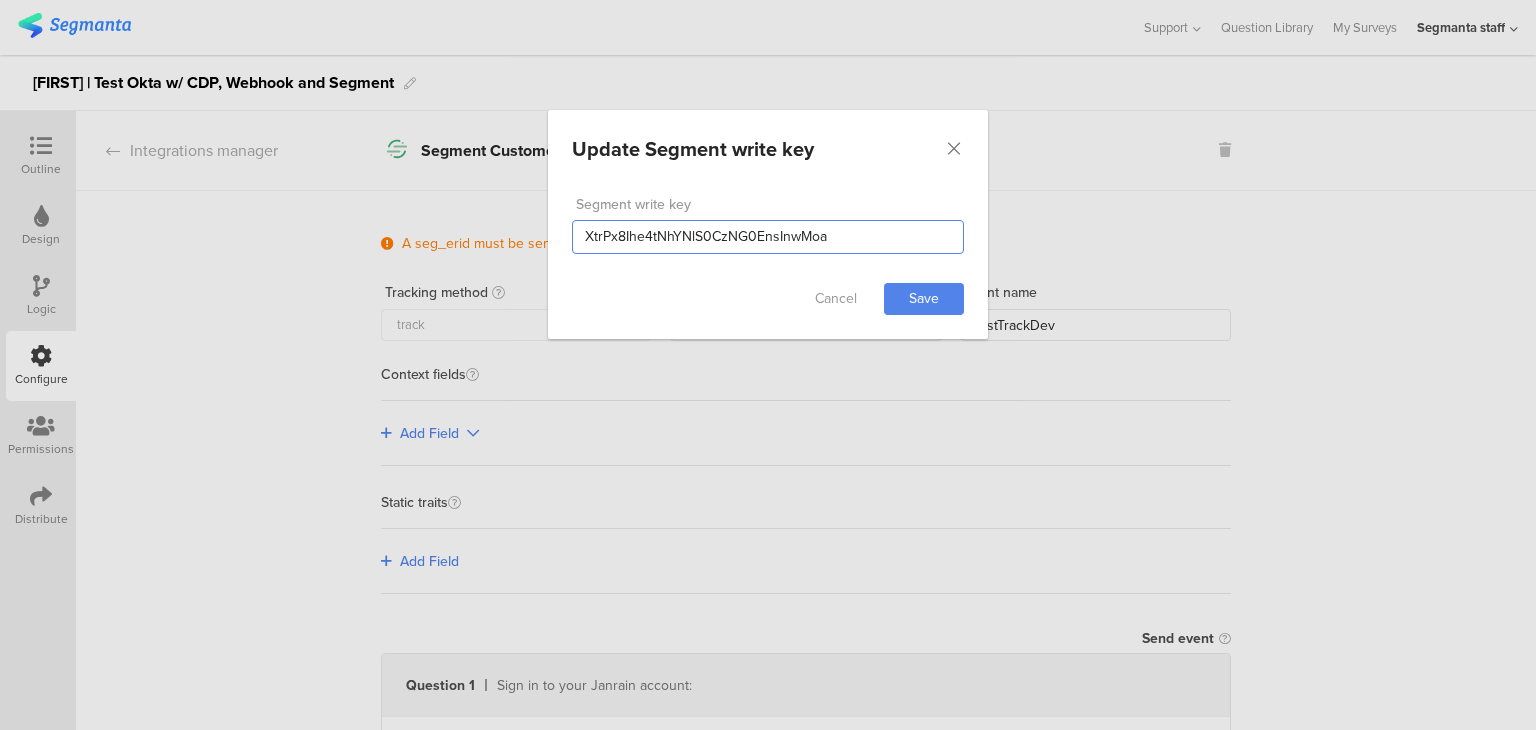 type on "XtrPx8Ihe4tNhYNlS0CzNG0EnsInwMoa" 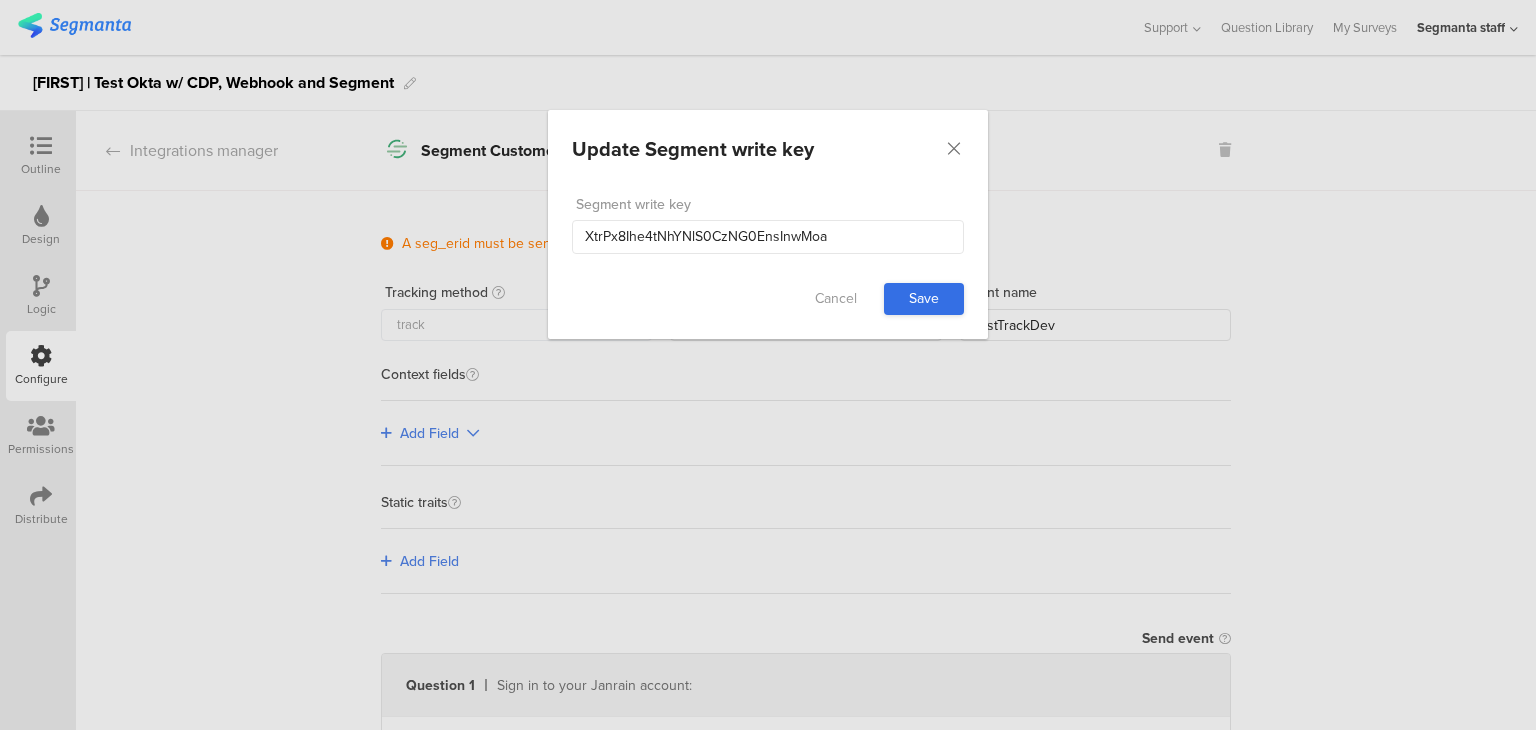 click on "Save" at bounding box center [924, 299] 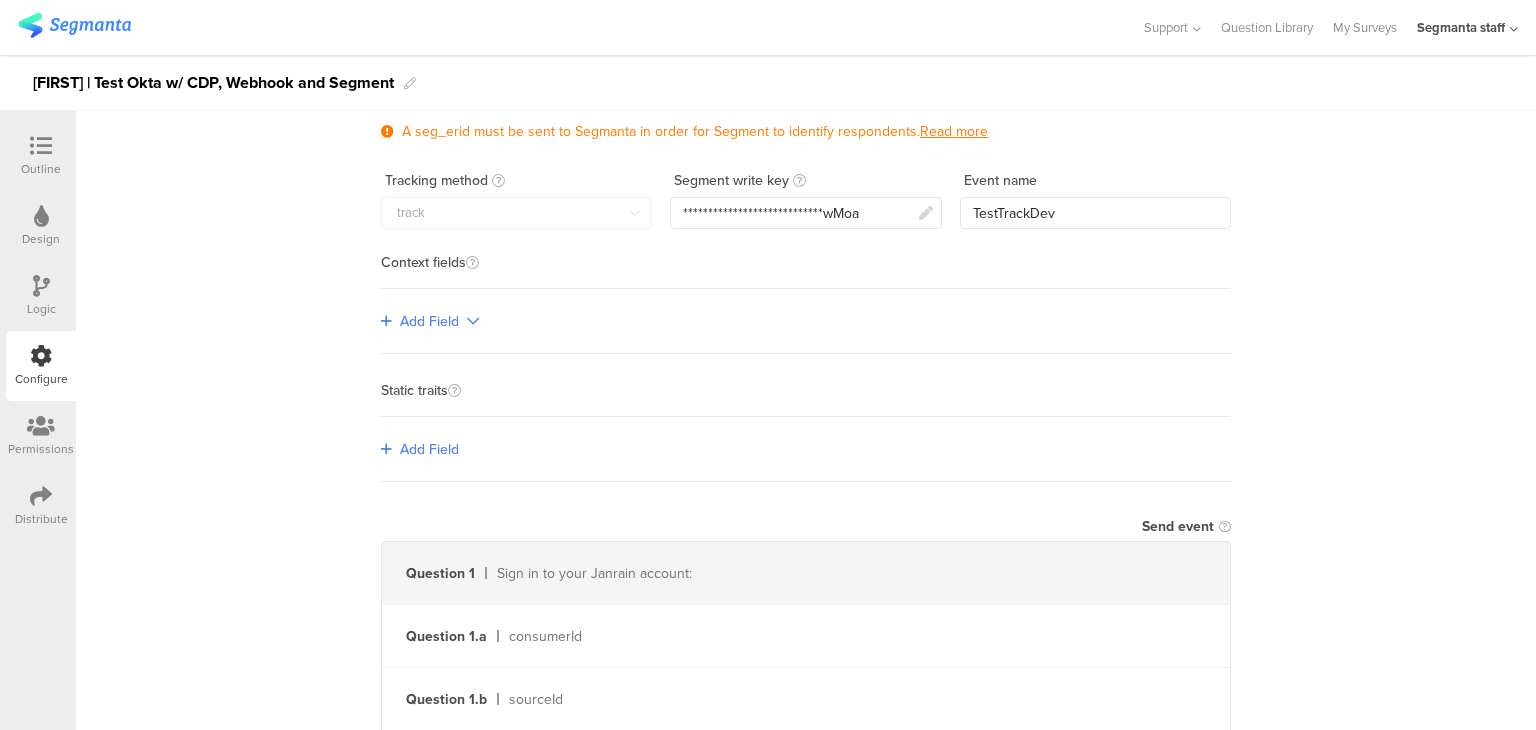scroll, scrollTop: 0, scrollLeft: 0, axis: both 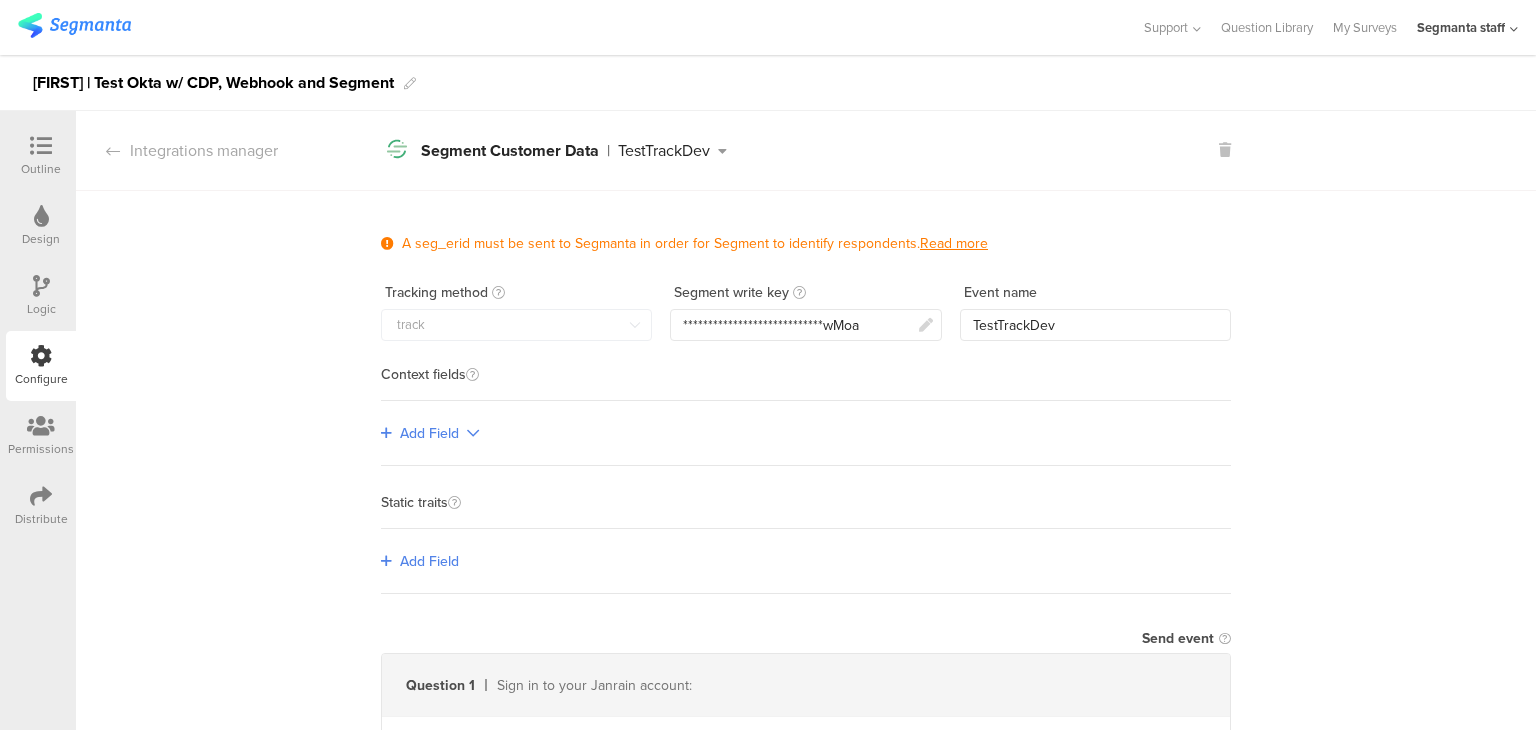 click on "Distribute" at bounding box center [41, 519] 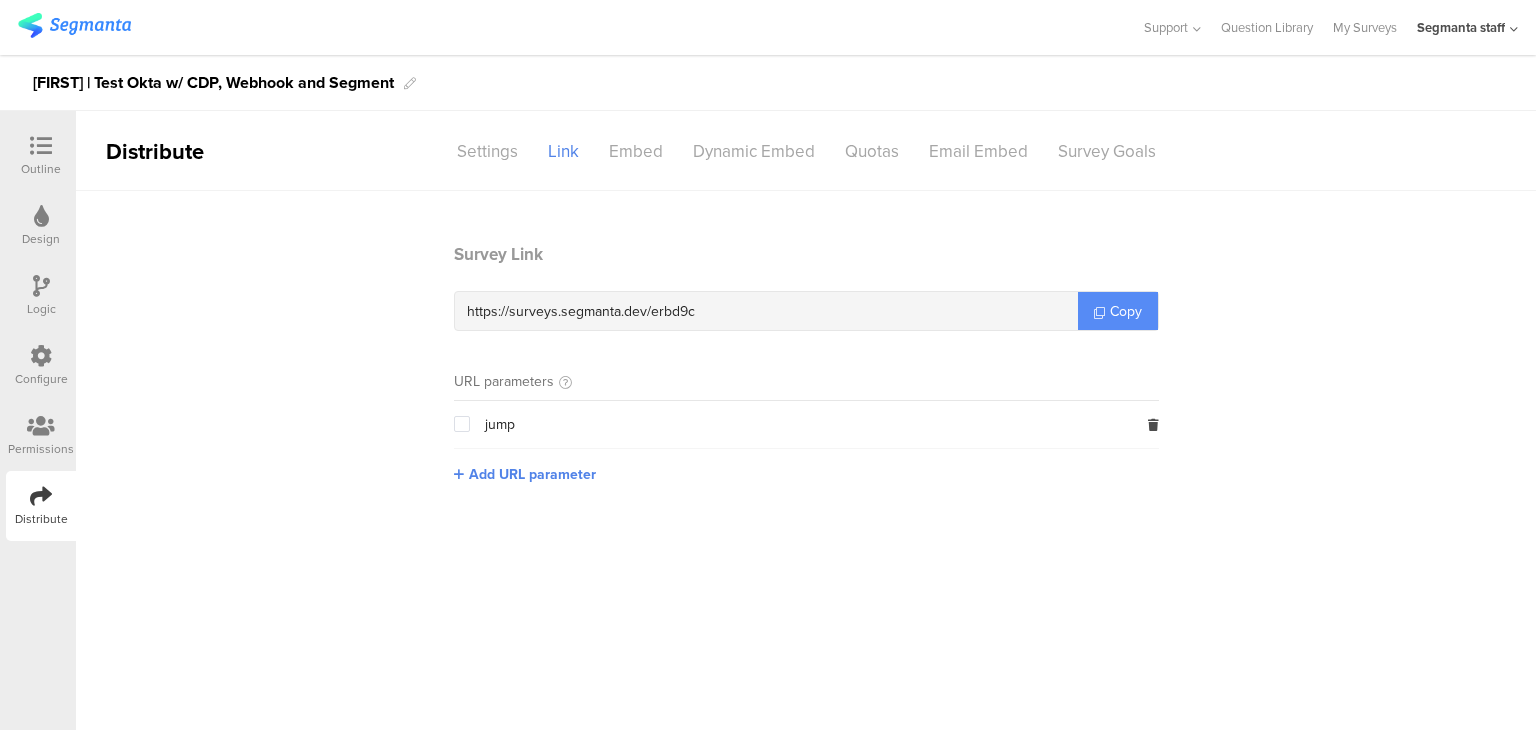 click on "Copy" at bounding box center [1118, 311] 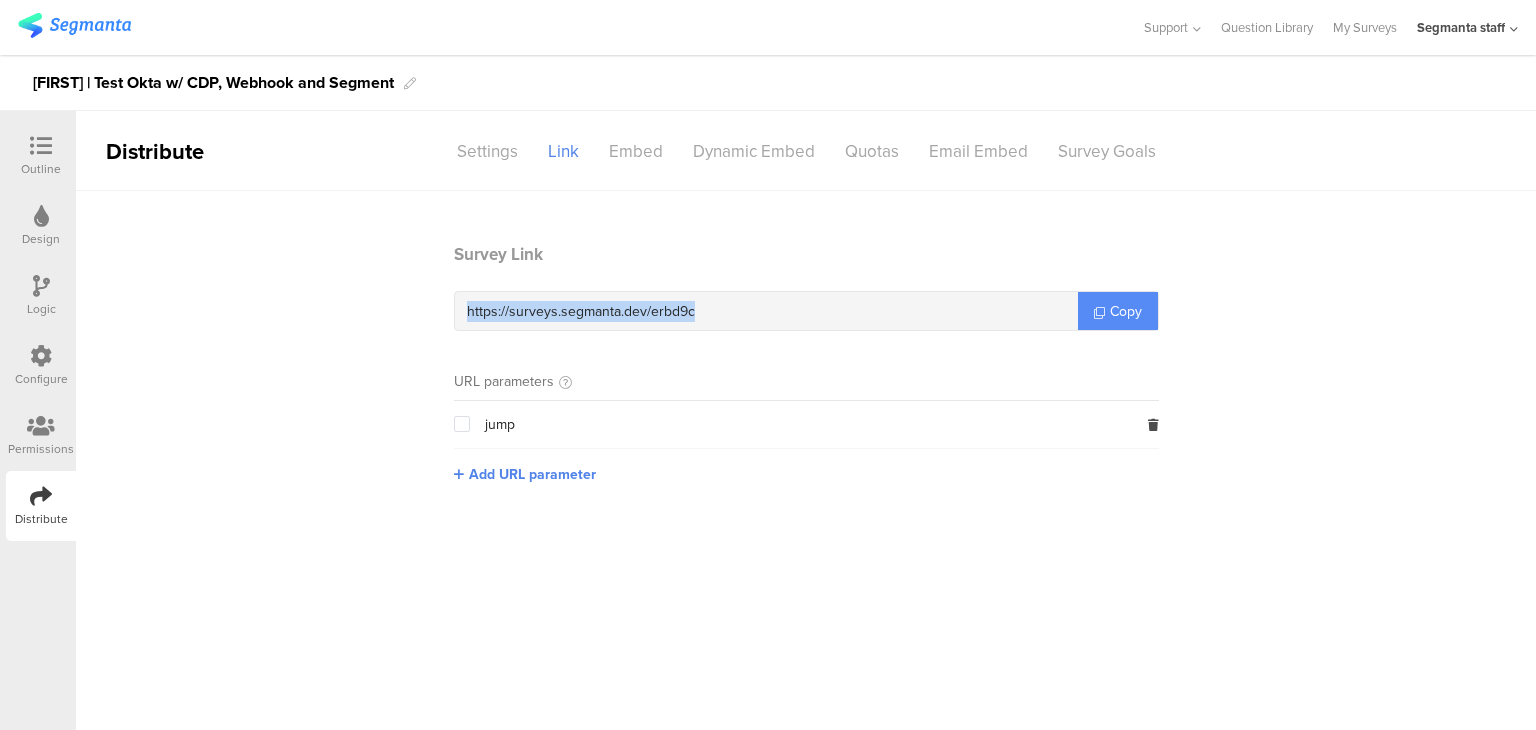 click on "https://surveys.segmanta.dev/erbd9c     Copy" at bounding box center (806, 311) 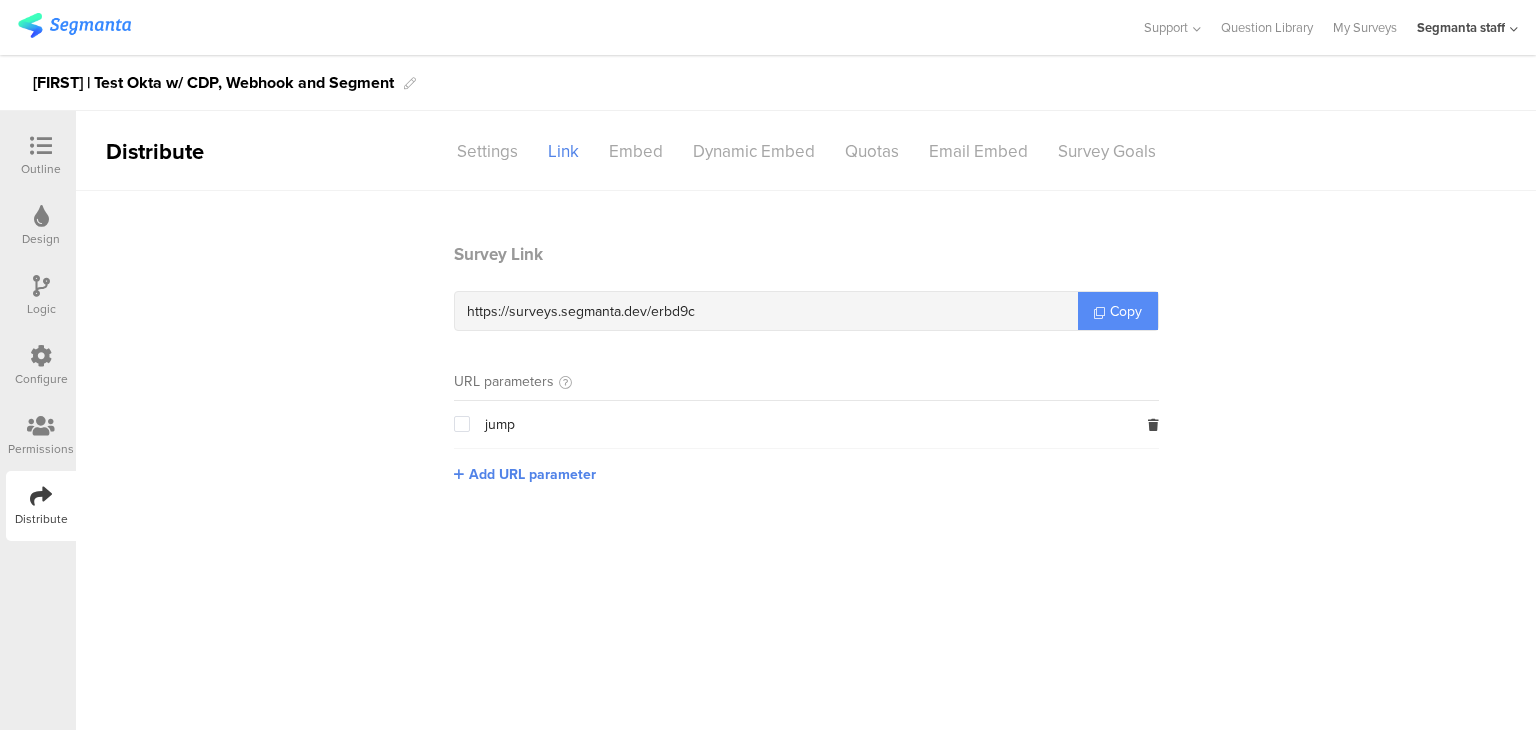 click on "Copy" at bounding box center (1118, 311) 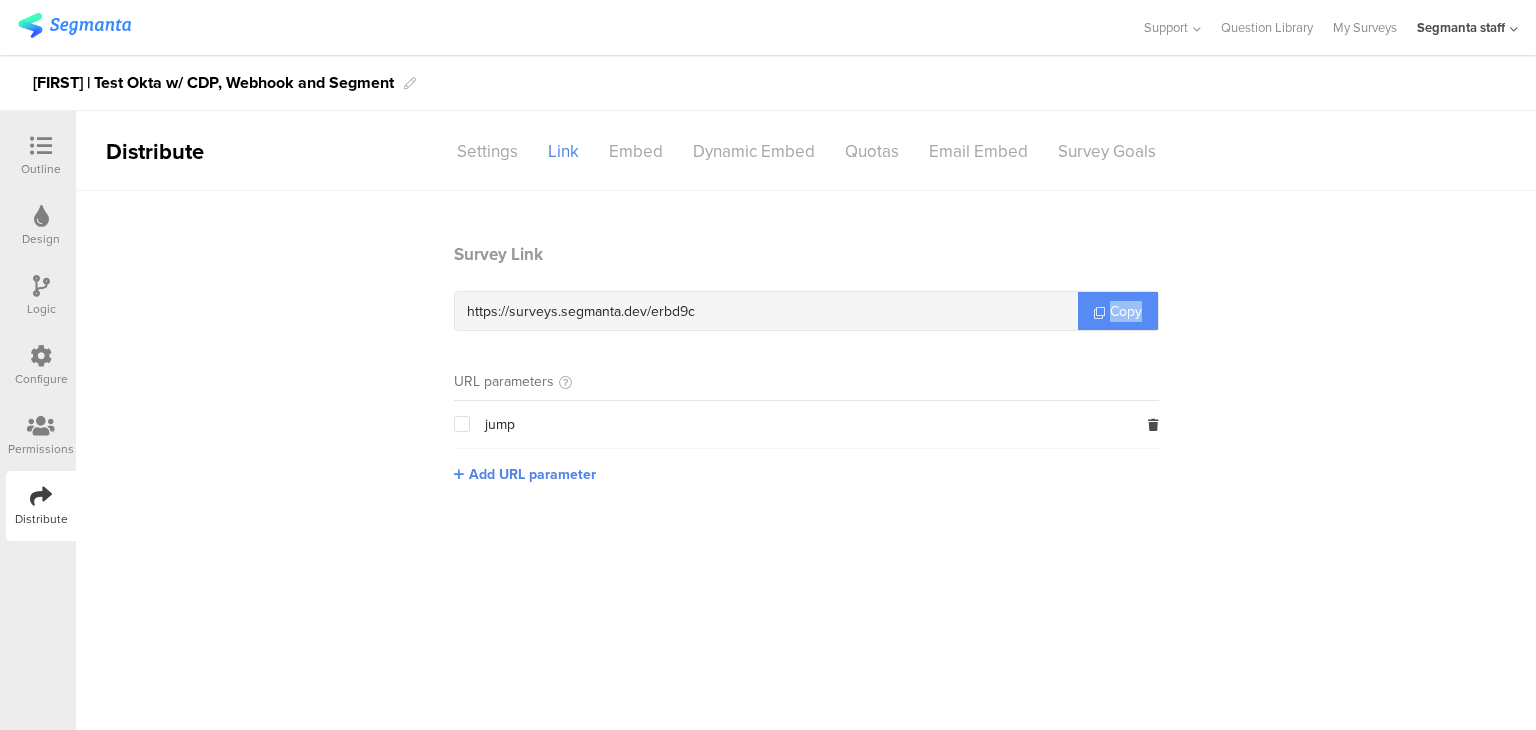 click on "Copy" at bounding box center (1126, 311) 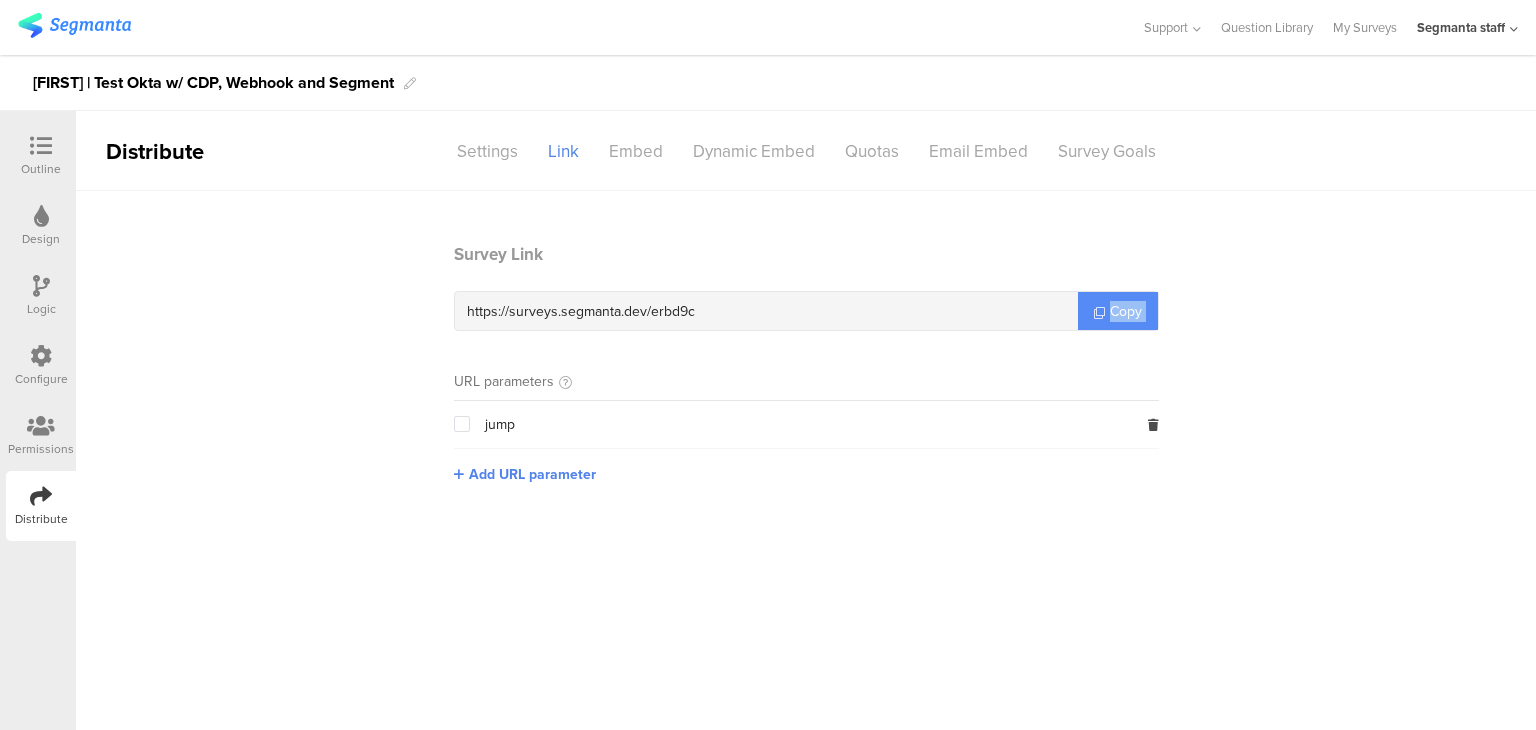 click on "Copy" at bounding box center (1126, 311) 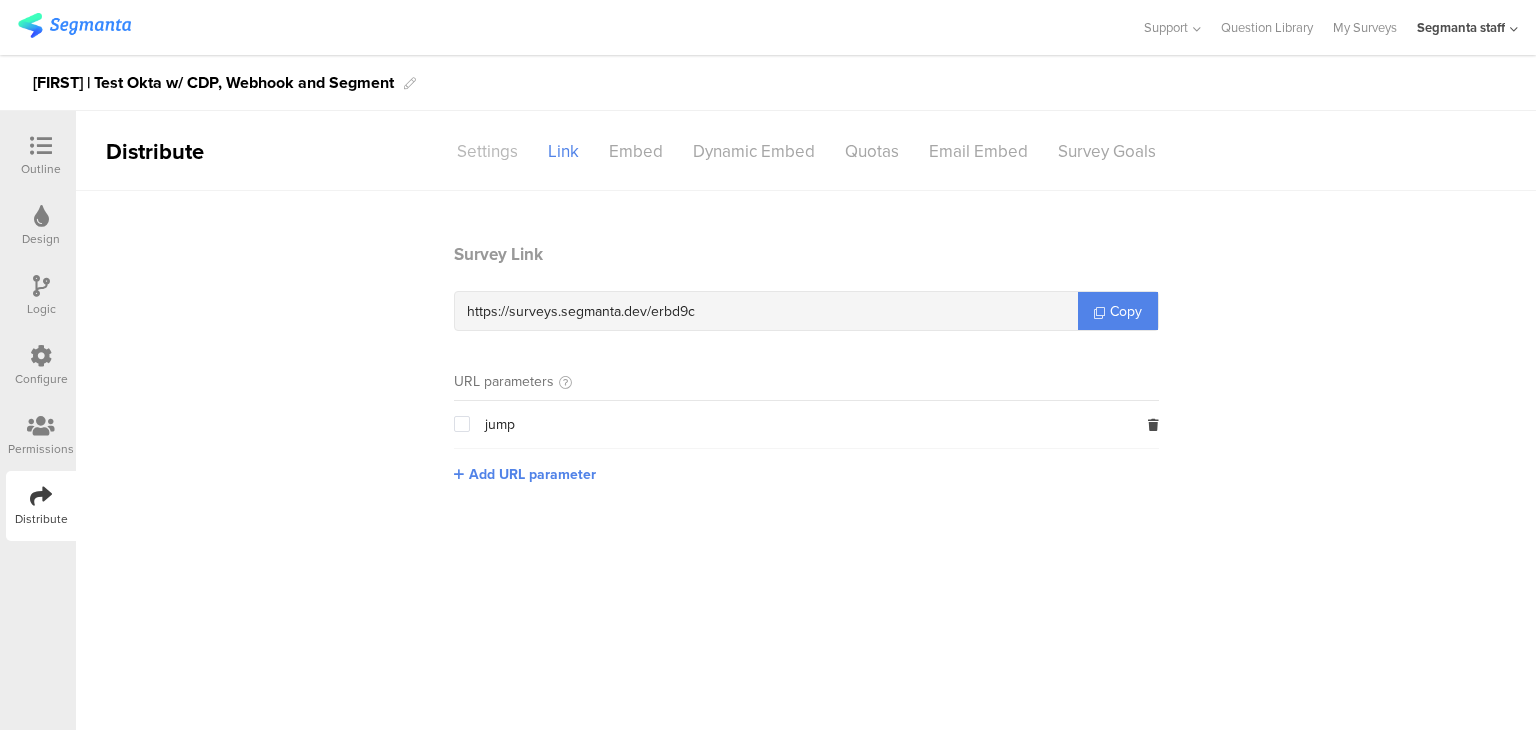 click on "Settings" at bounding box center (487, 151) 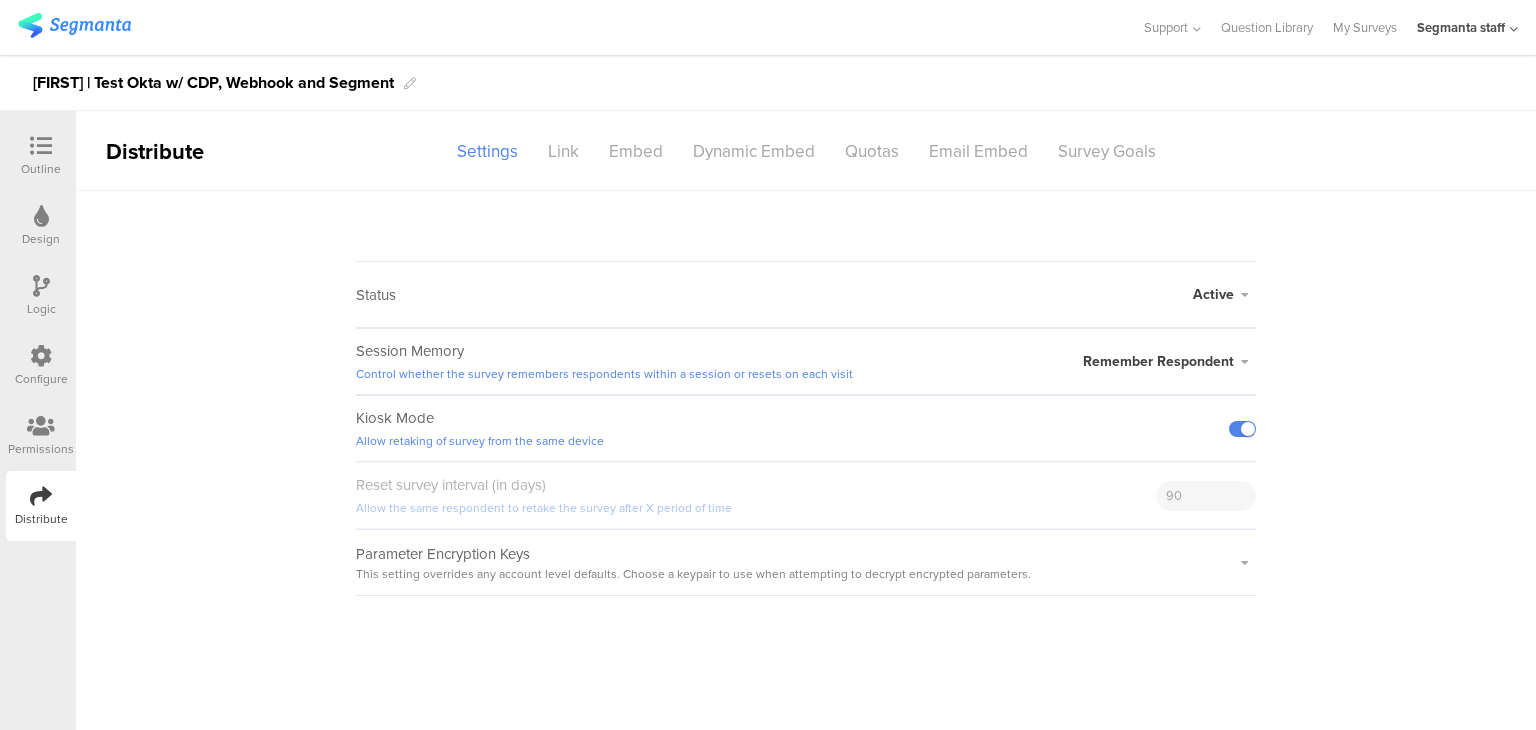 click at bounding box center [41, 357] 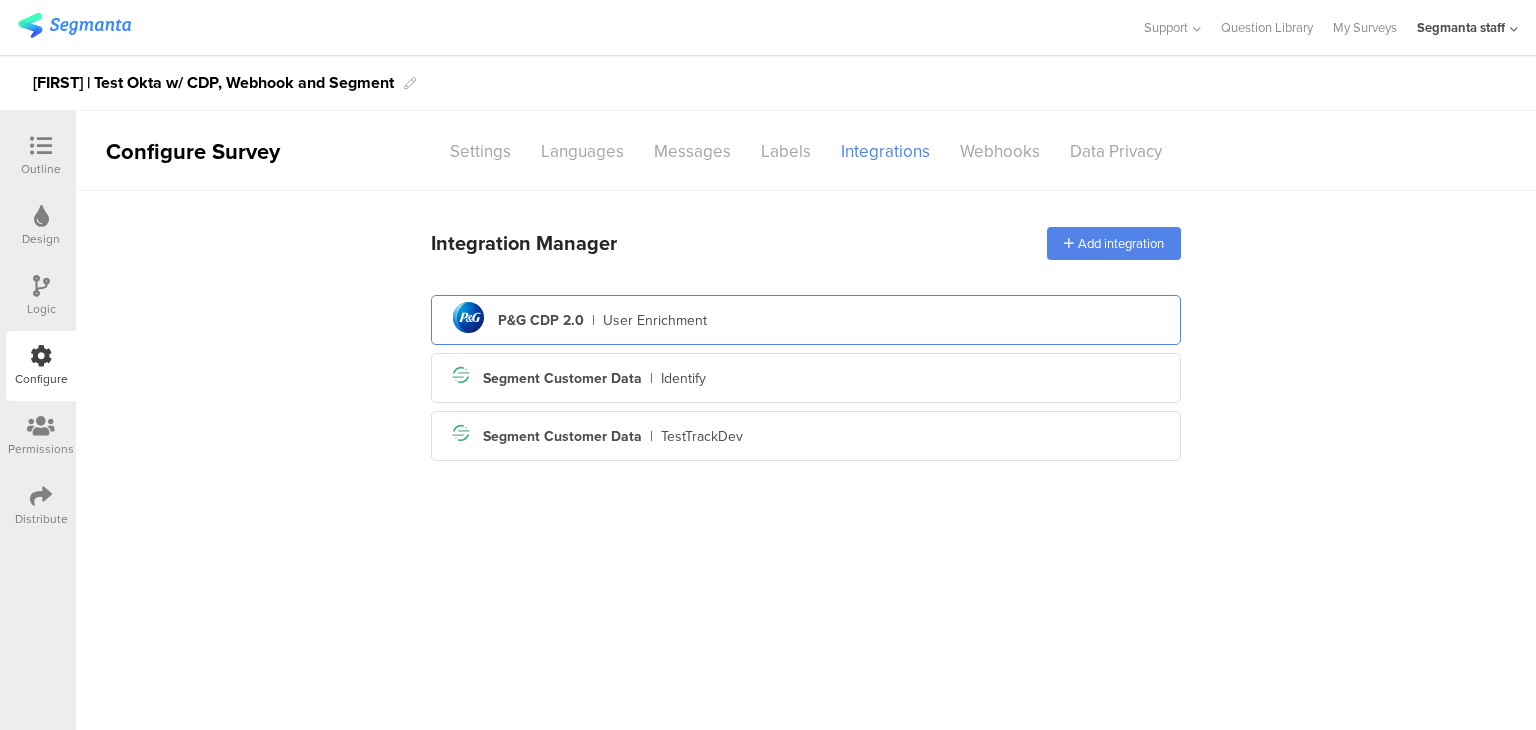 click on "P&G CDP 2.0   |   User Enrichment" at bounding box center (806, 320) 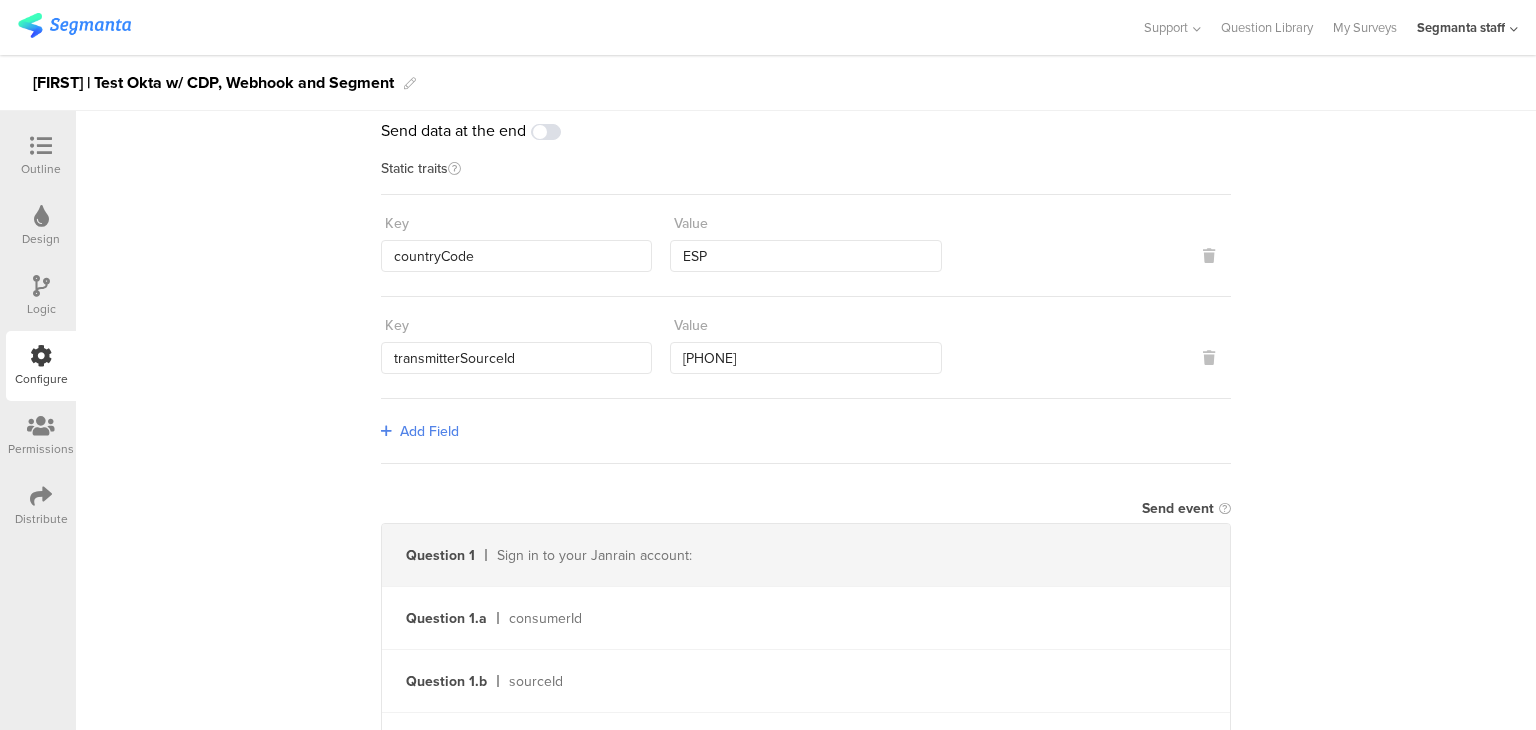 scroll, scrollTop: 0, scrollLeft: 0, axis: both 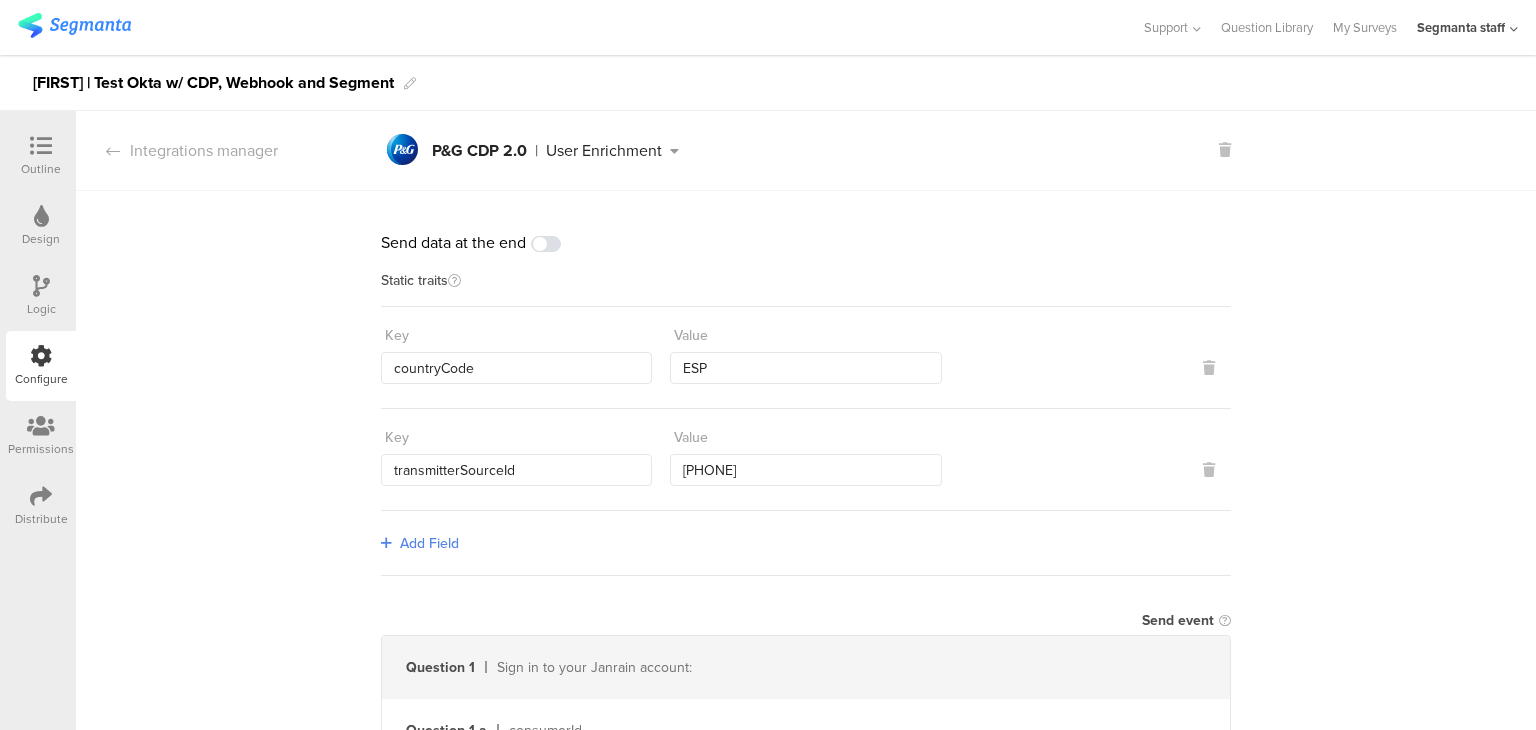 click at bounding box center (546, 244) 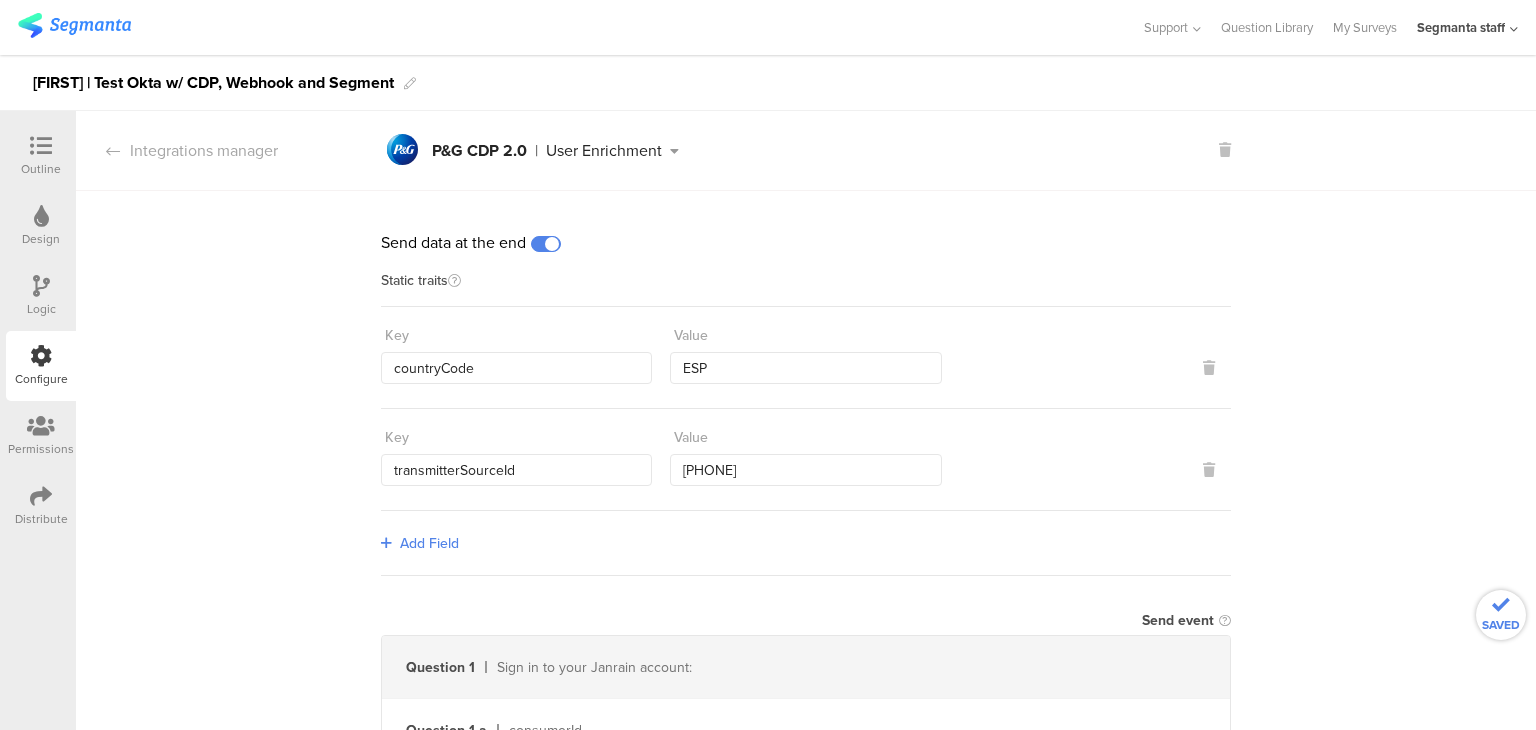 click at bounding box center [41, 146] 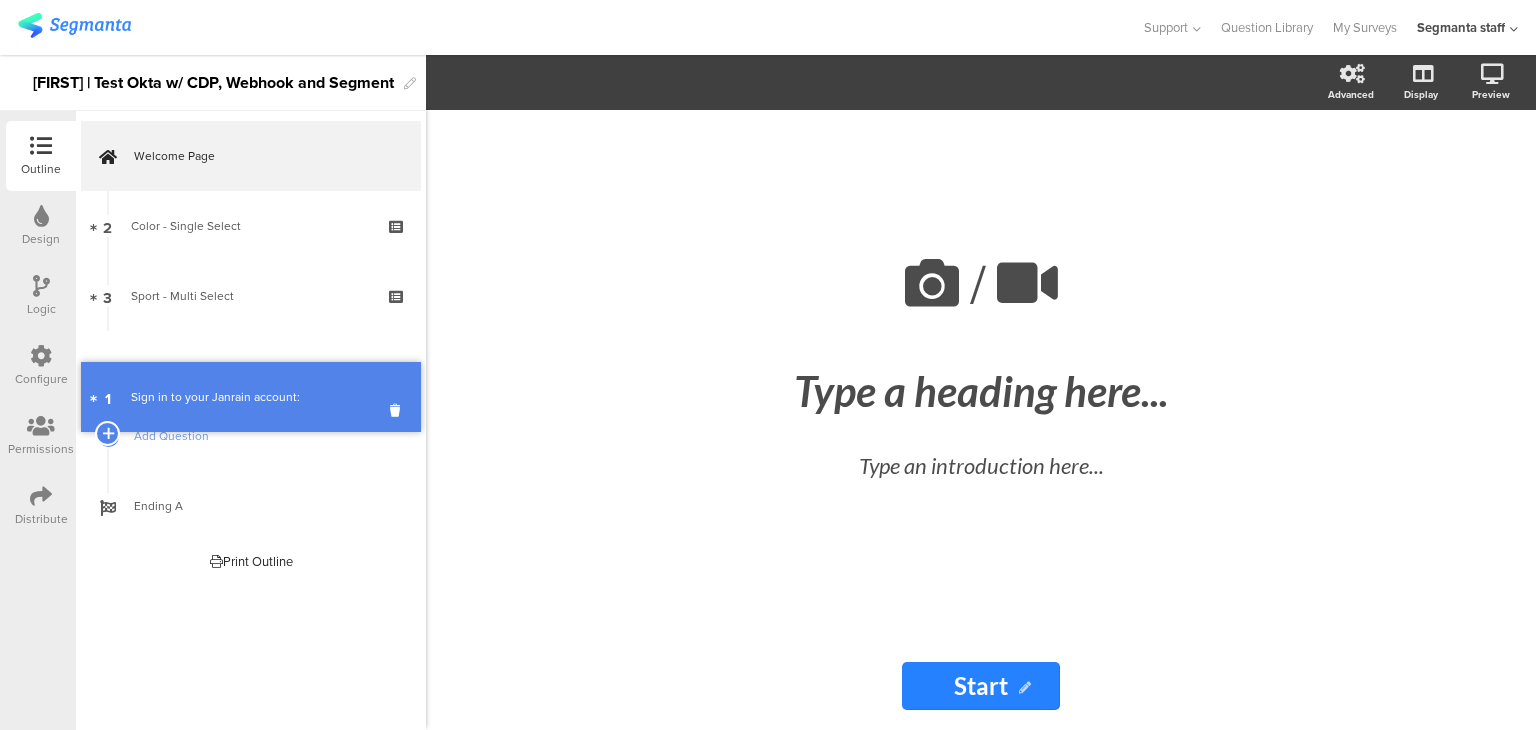 drag, startPoint x: 244, startPoint y: 238, endPoint x: 232, endPoint y: 409, distance: 171.42053 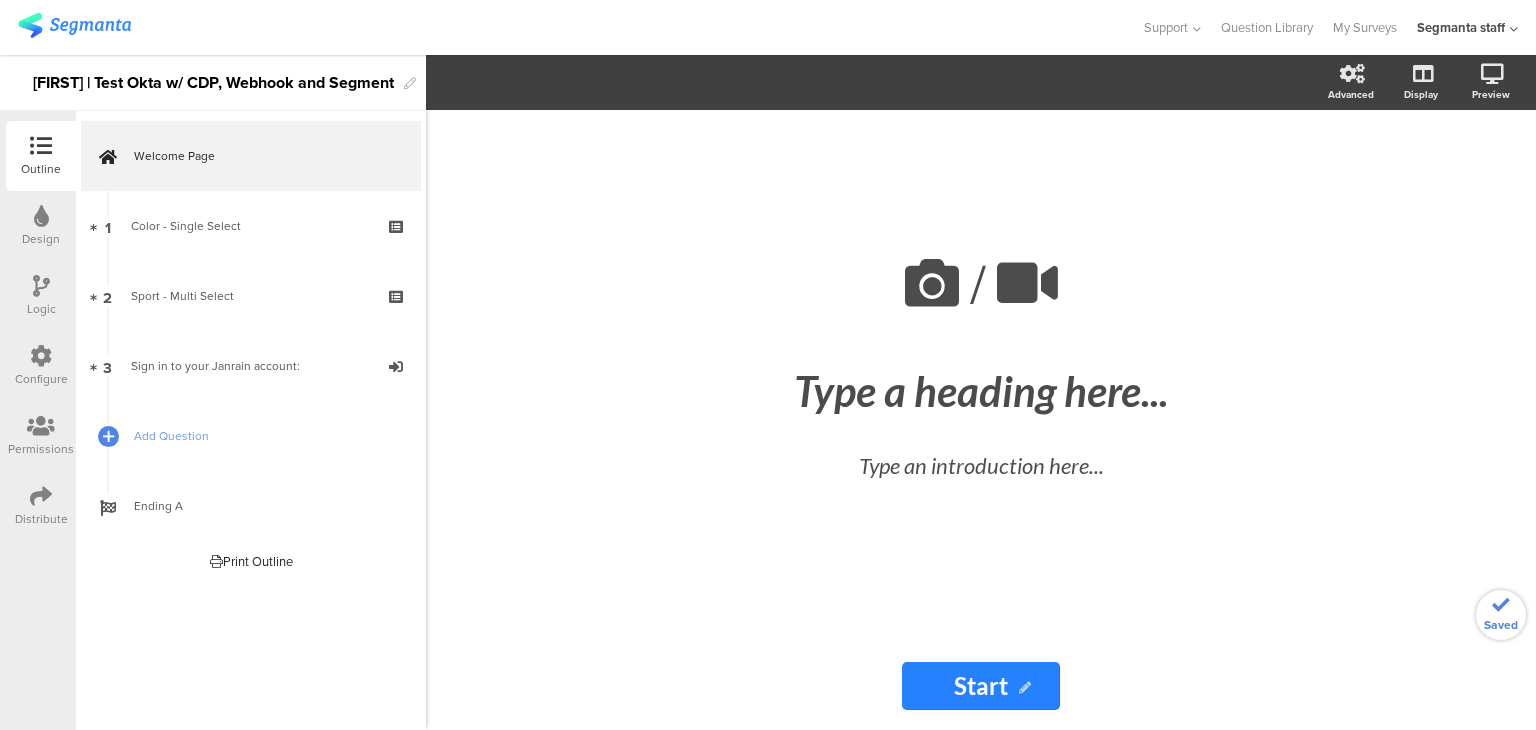click at bounding box center (41, 496) 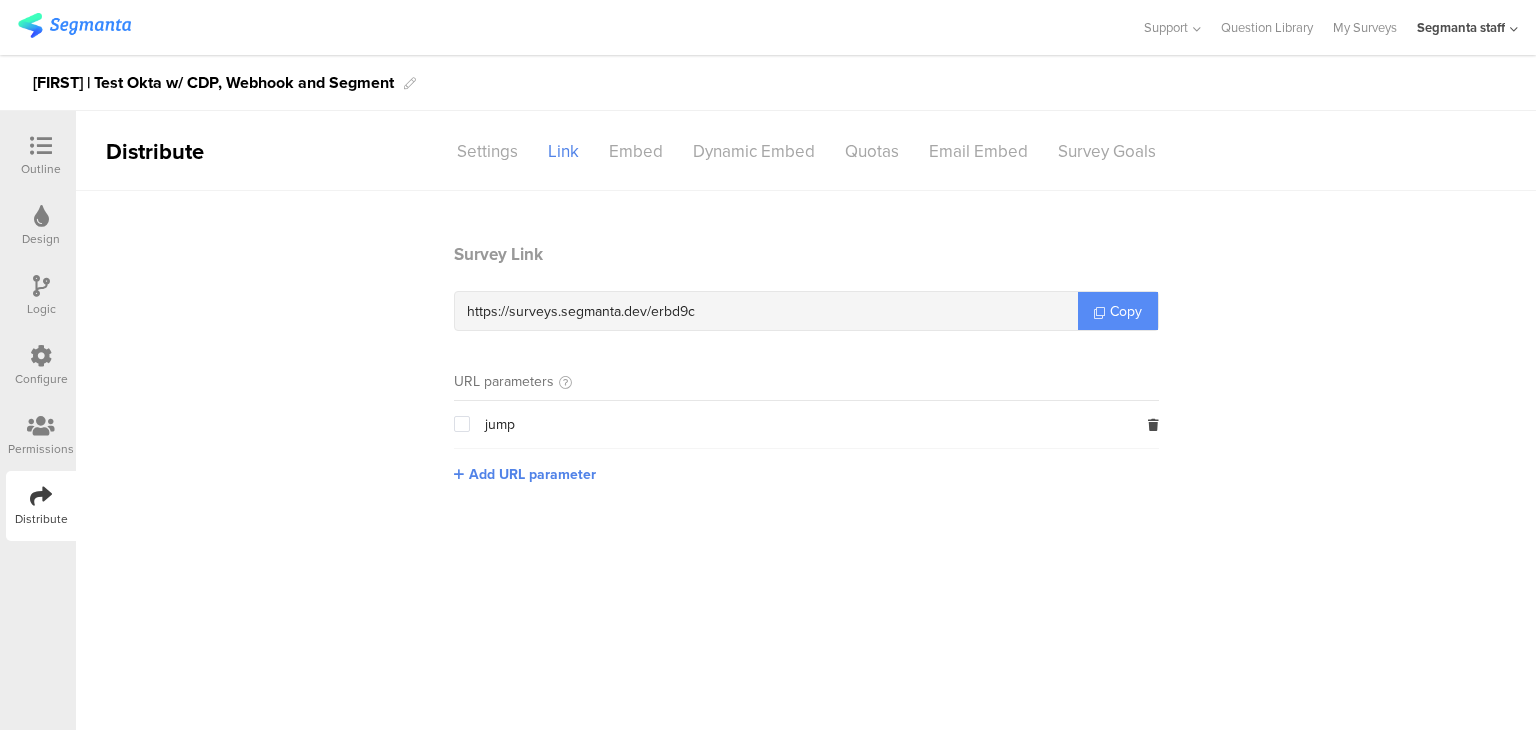 click on "Copy" at bounding box center [1118, 311] 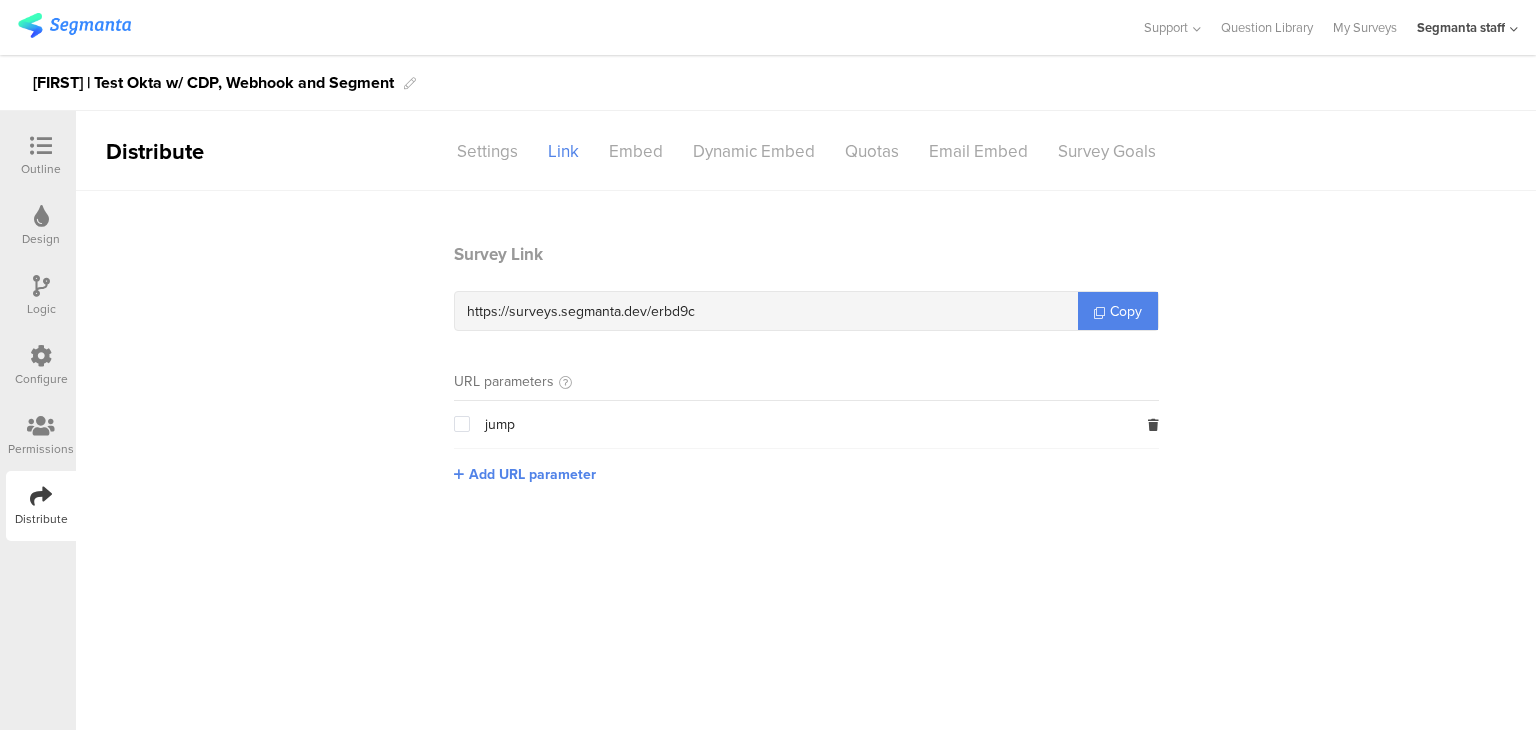 click on "Configure" at bounding box center (41, 366) 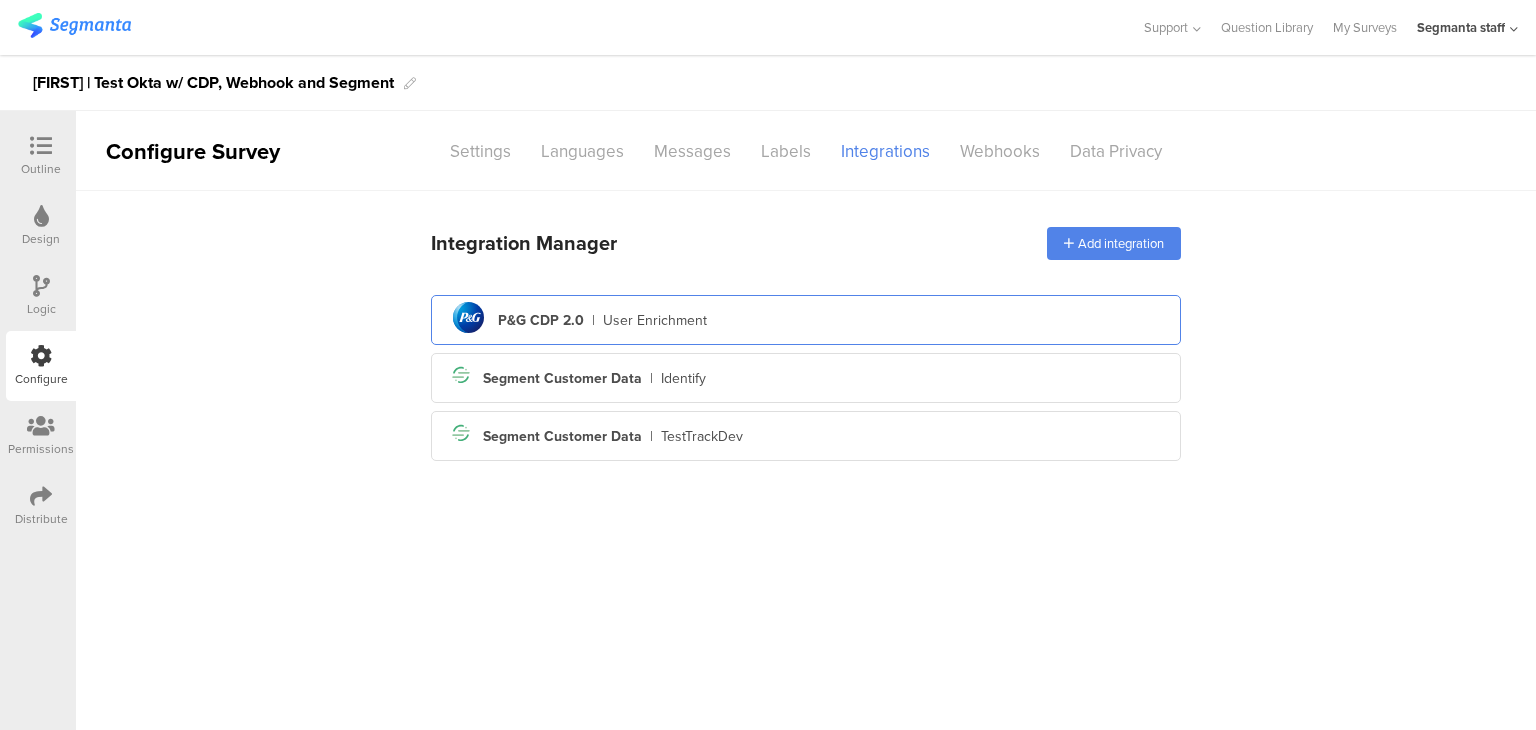 click on "P&G CDP 2.0   |   User Enrichment" at bounding box center (806, 320) 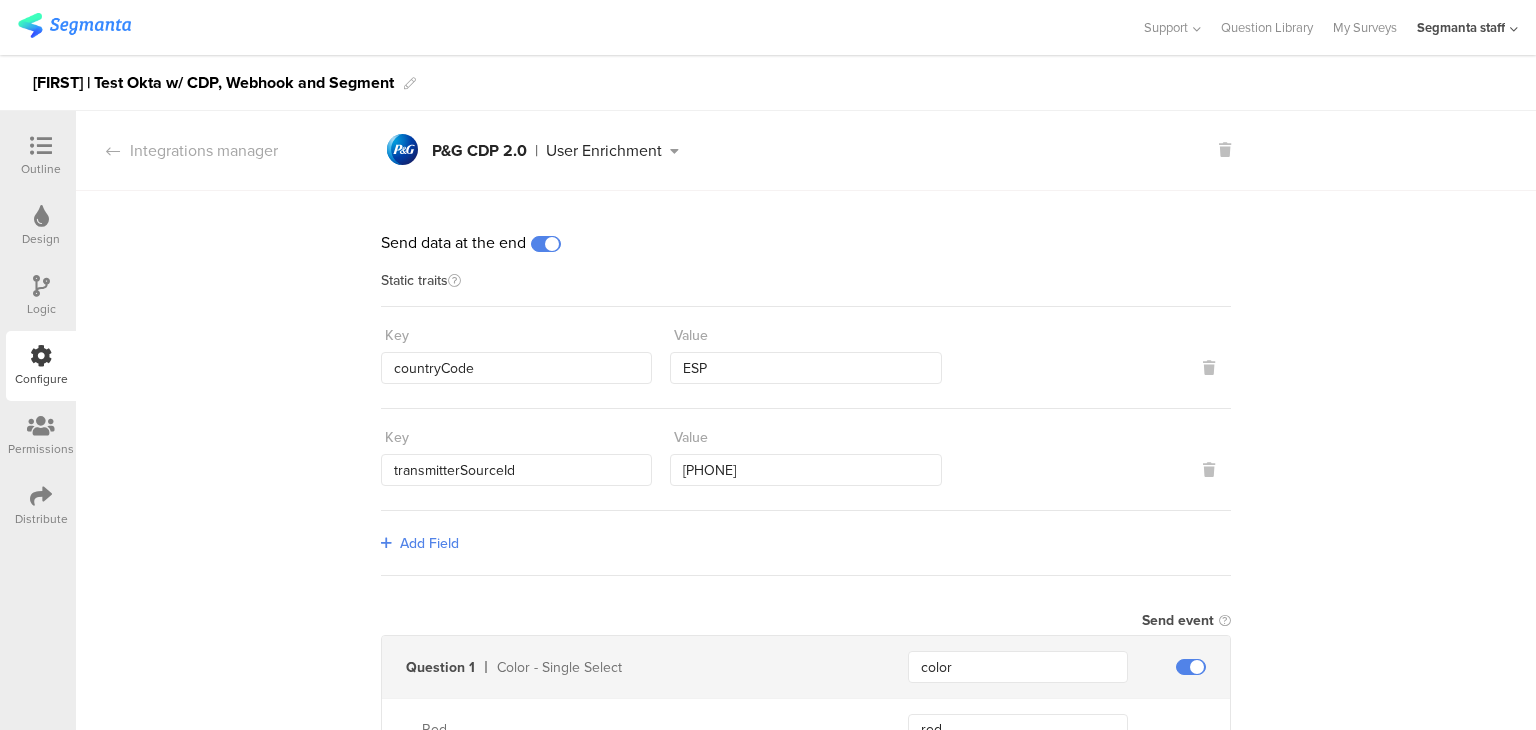 scroll, scrollTop: 0, scrollLeft: 0, axis: both 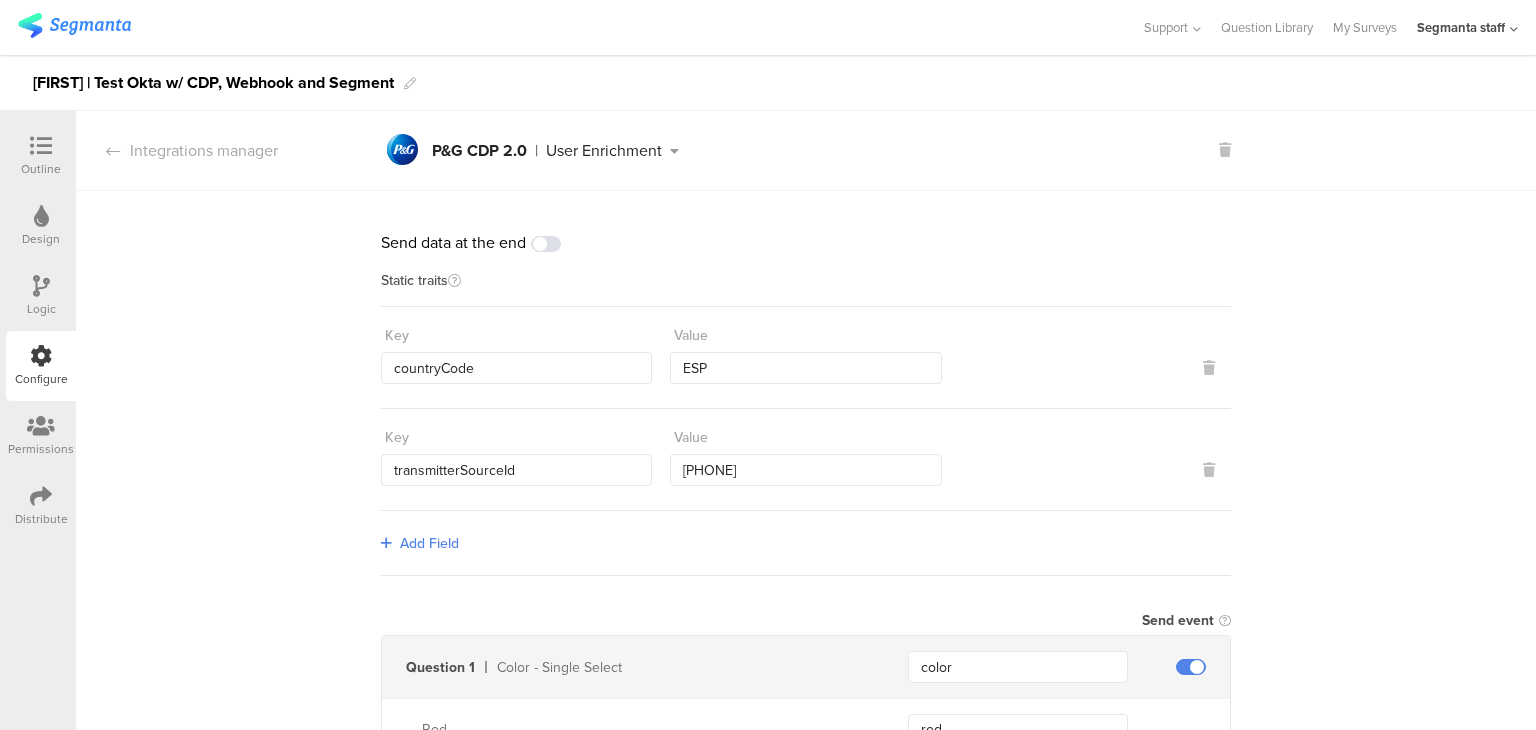 click at bounding box center [41, 147] 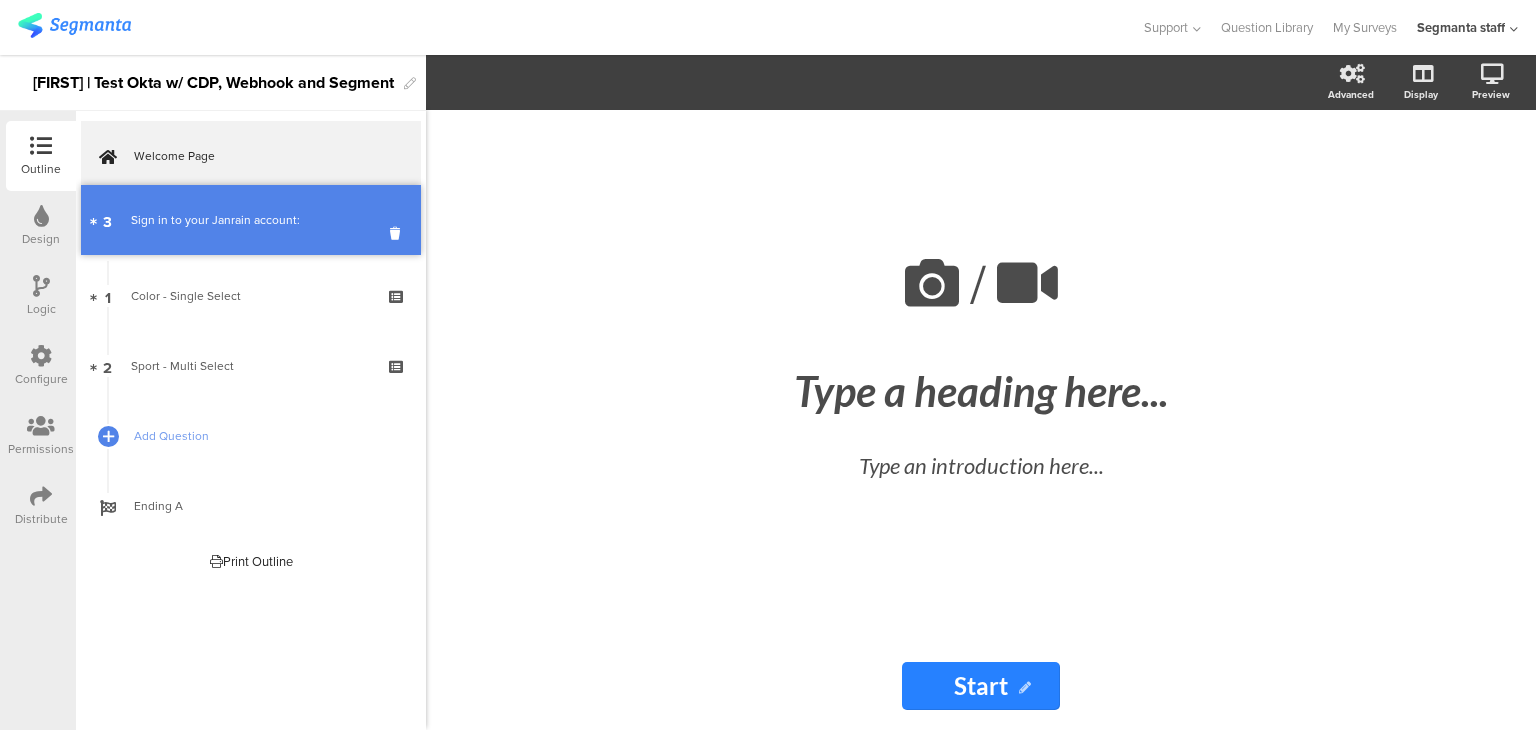 drag, startPoint x: 284, startPoint y: 356, endPoint x: 301, endPoint y: 210, distance: 146.98639 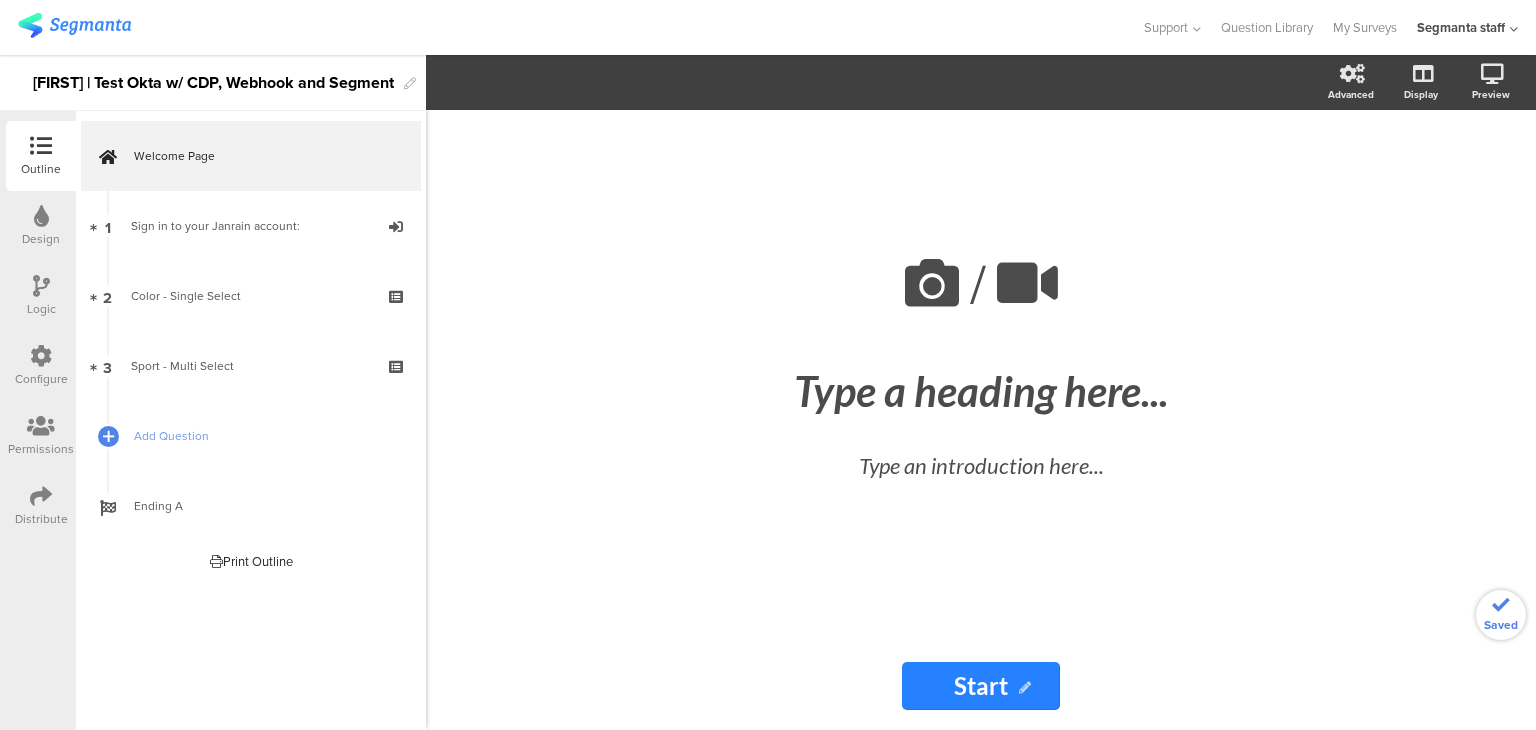 click on "Distribute" at bounding box center (41, 519) 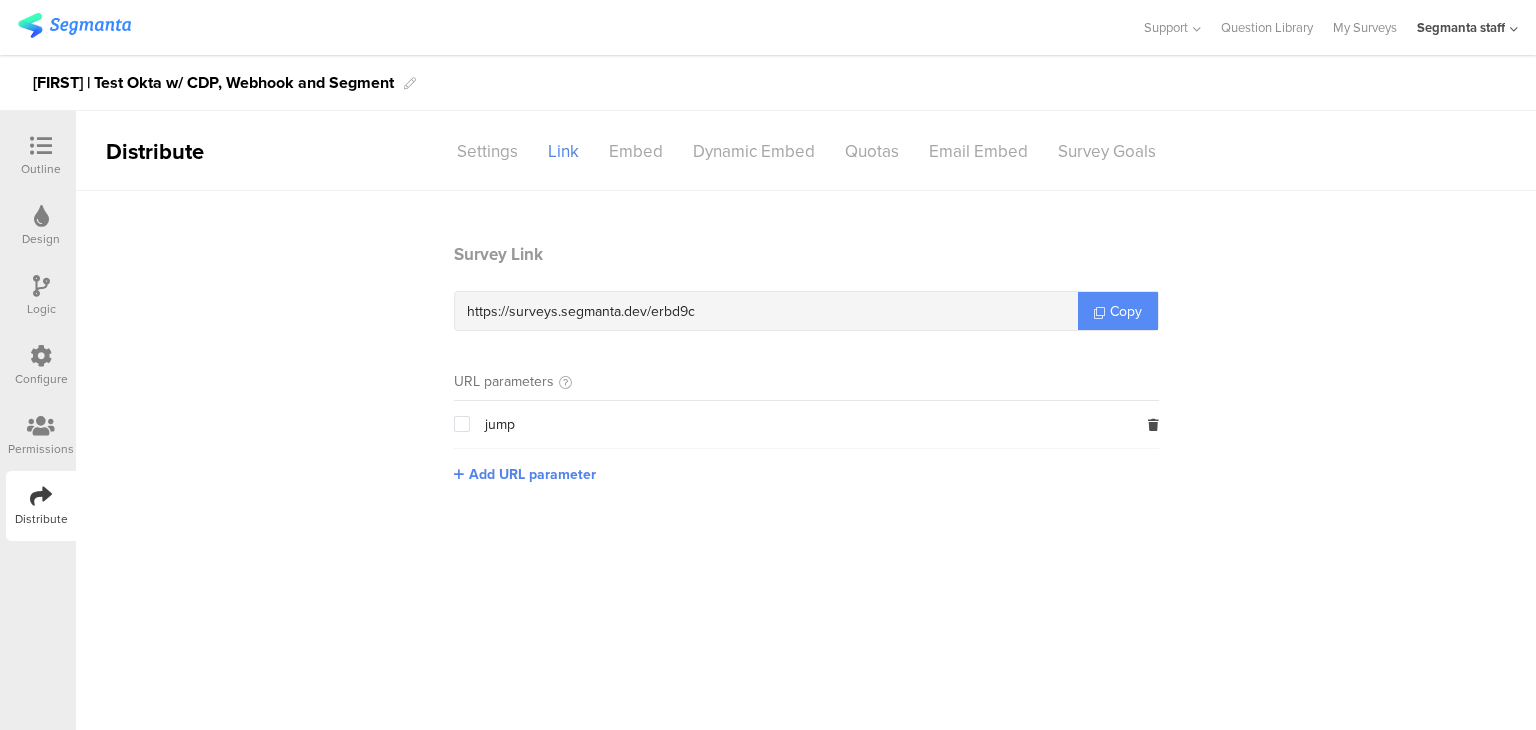 click on "Copy" at bounding box center [1126, 311] 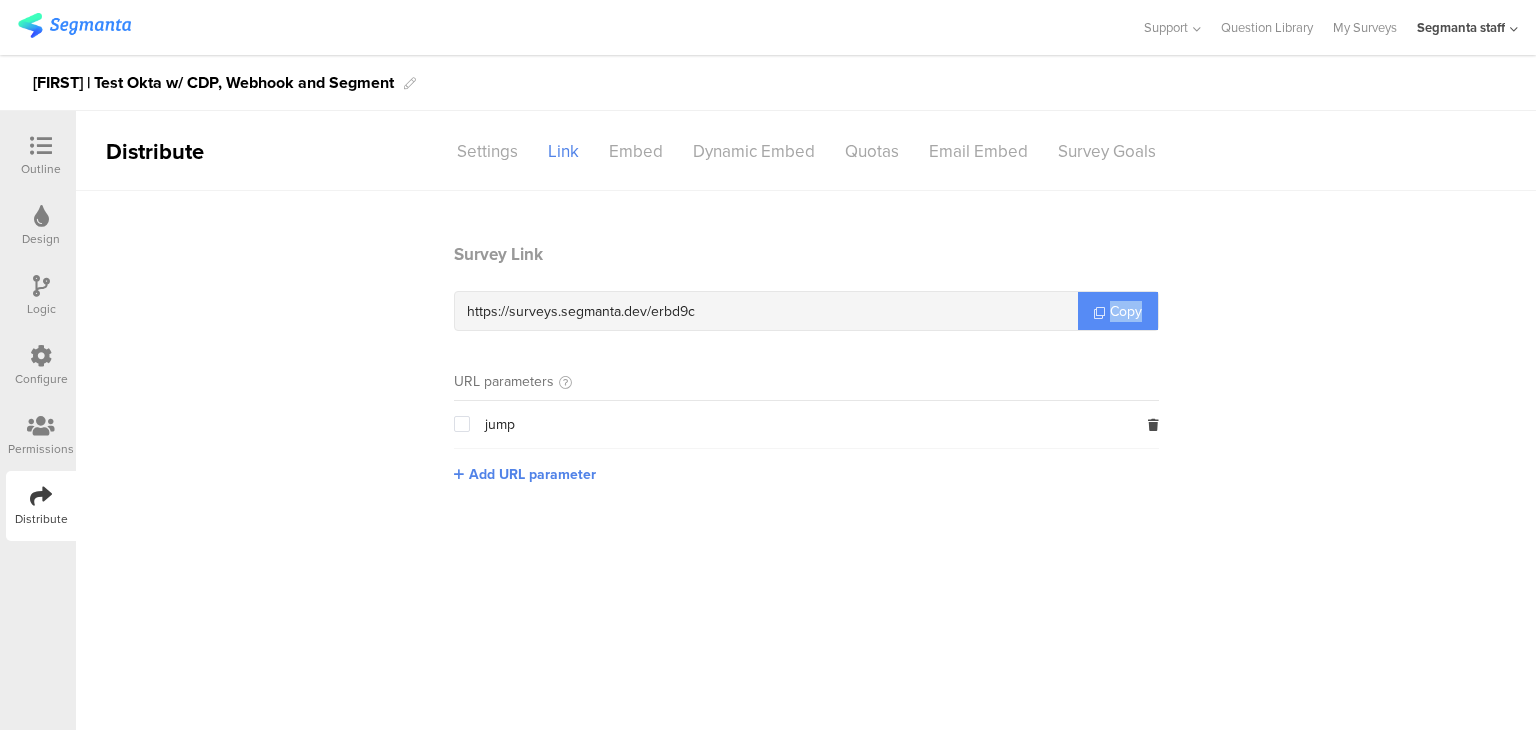 click on "Copy" at bounding box center (1126, 311) 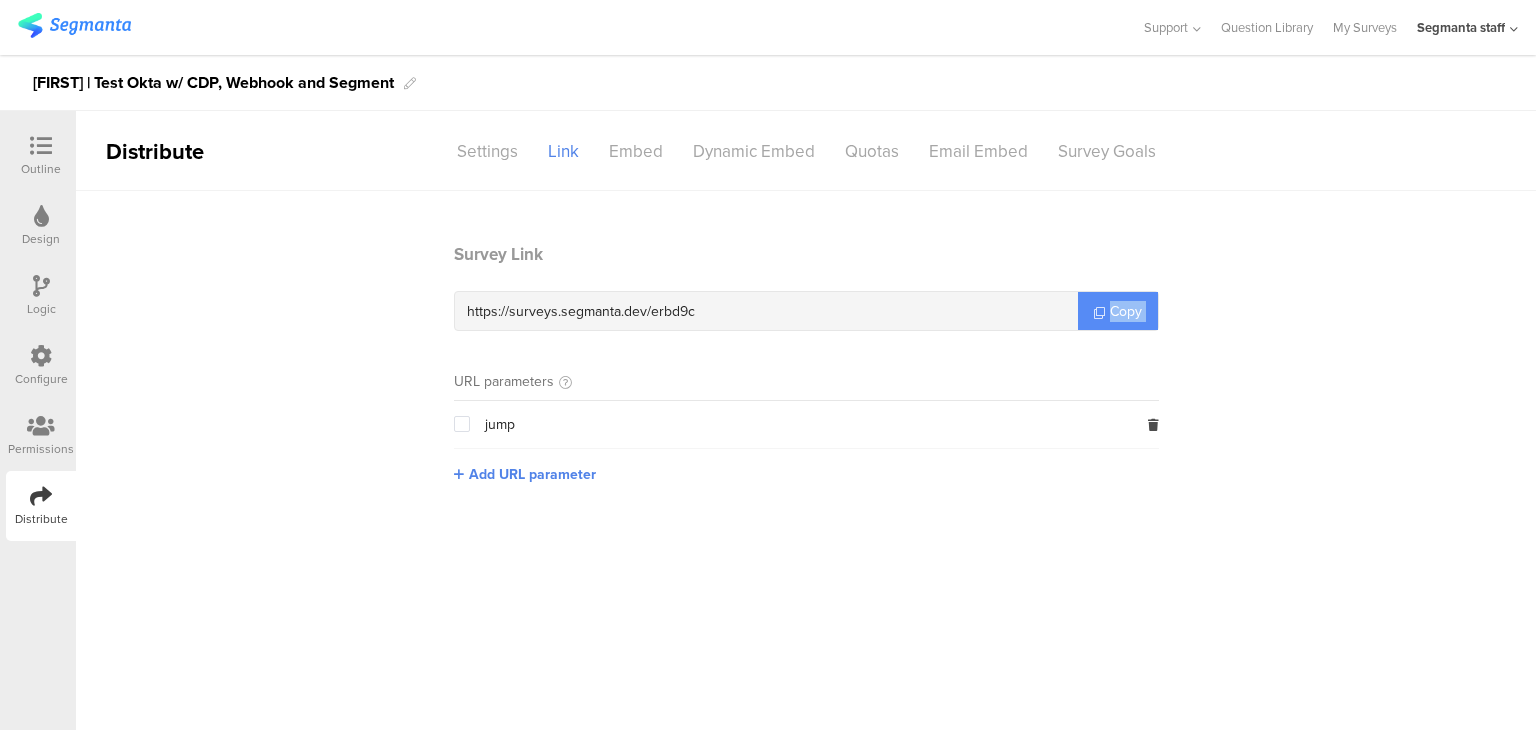 click on "Copy" at bounding box center [1126, 311] 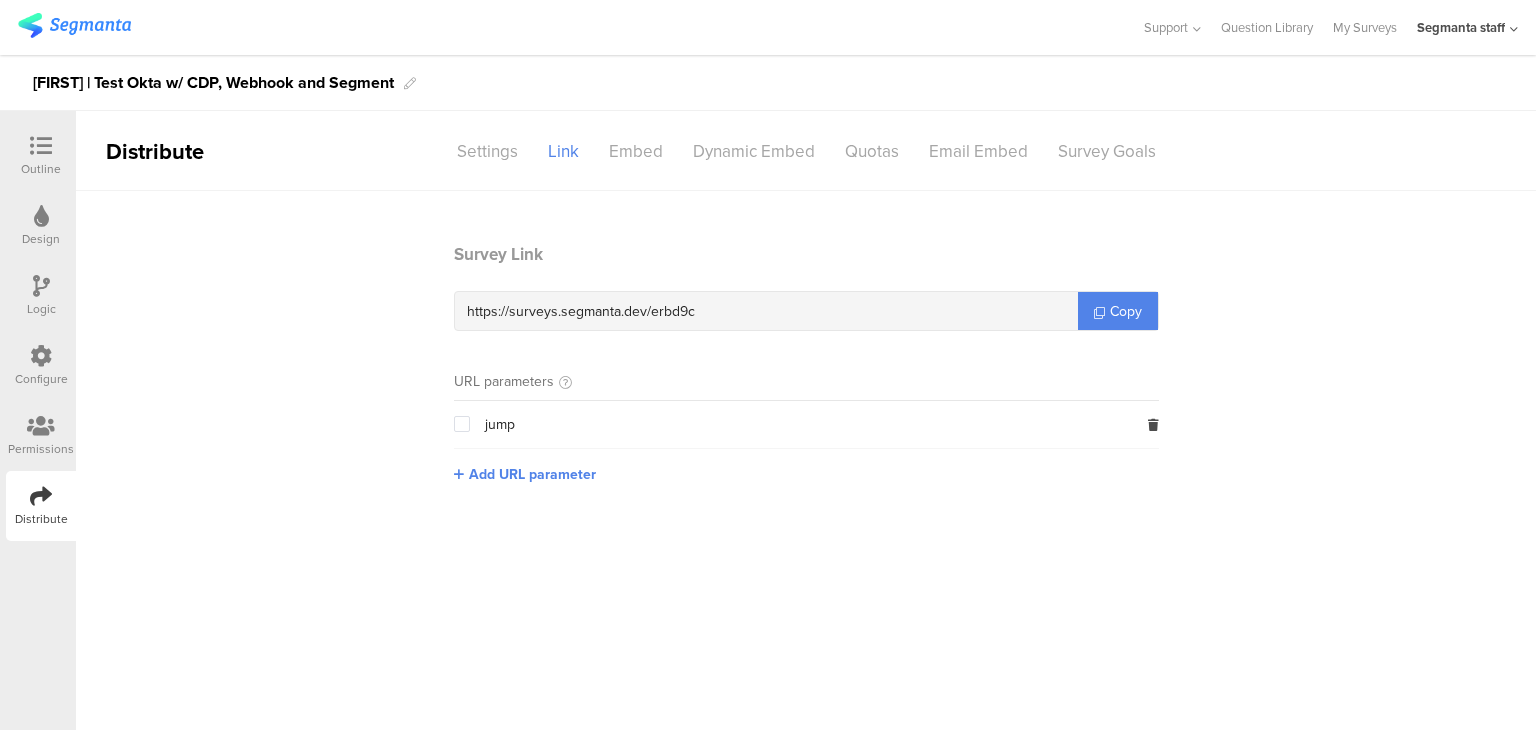 click on "Outline" at bounding box center (41, 156) 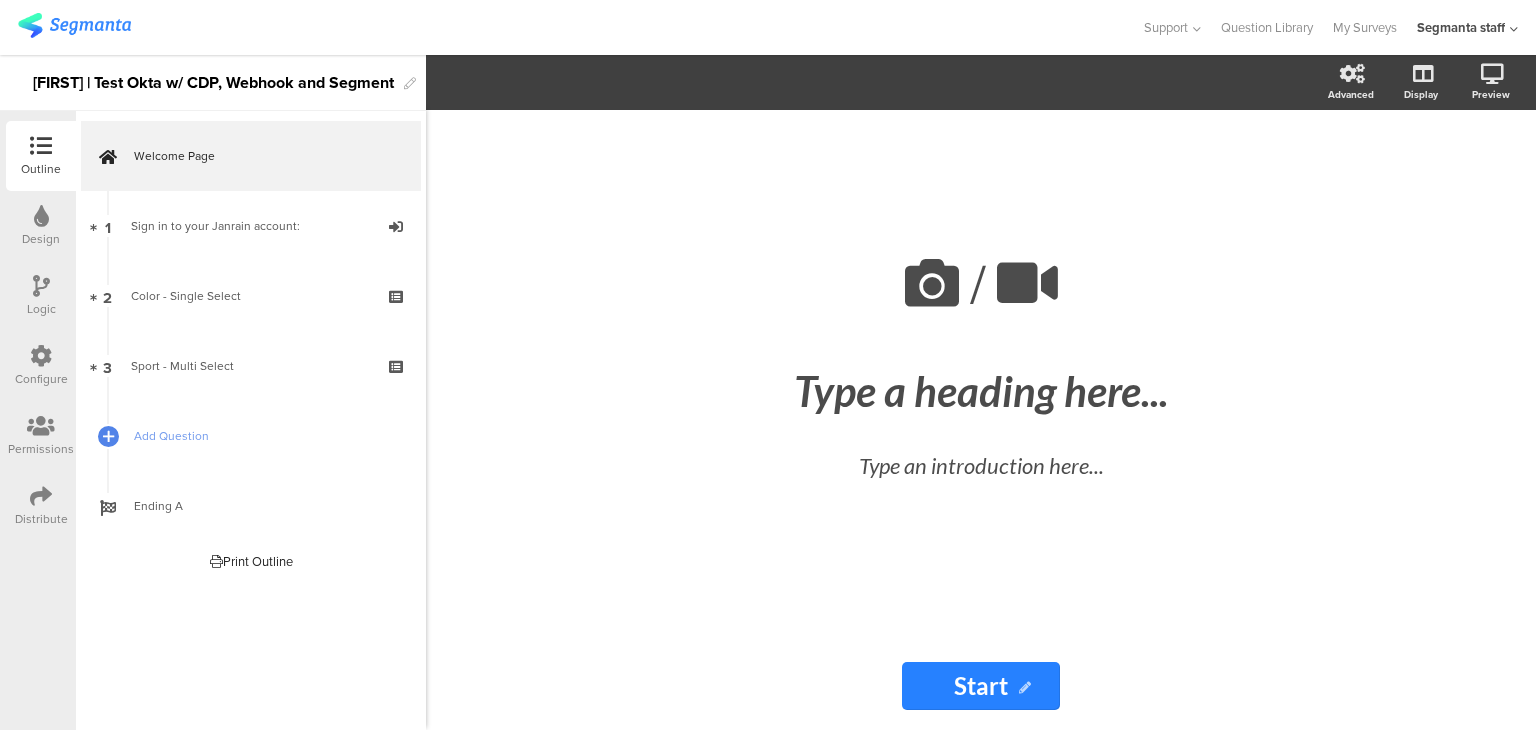 click on "Distribute" at bounding box center (41, 519) 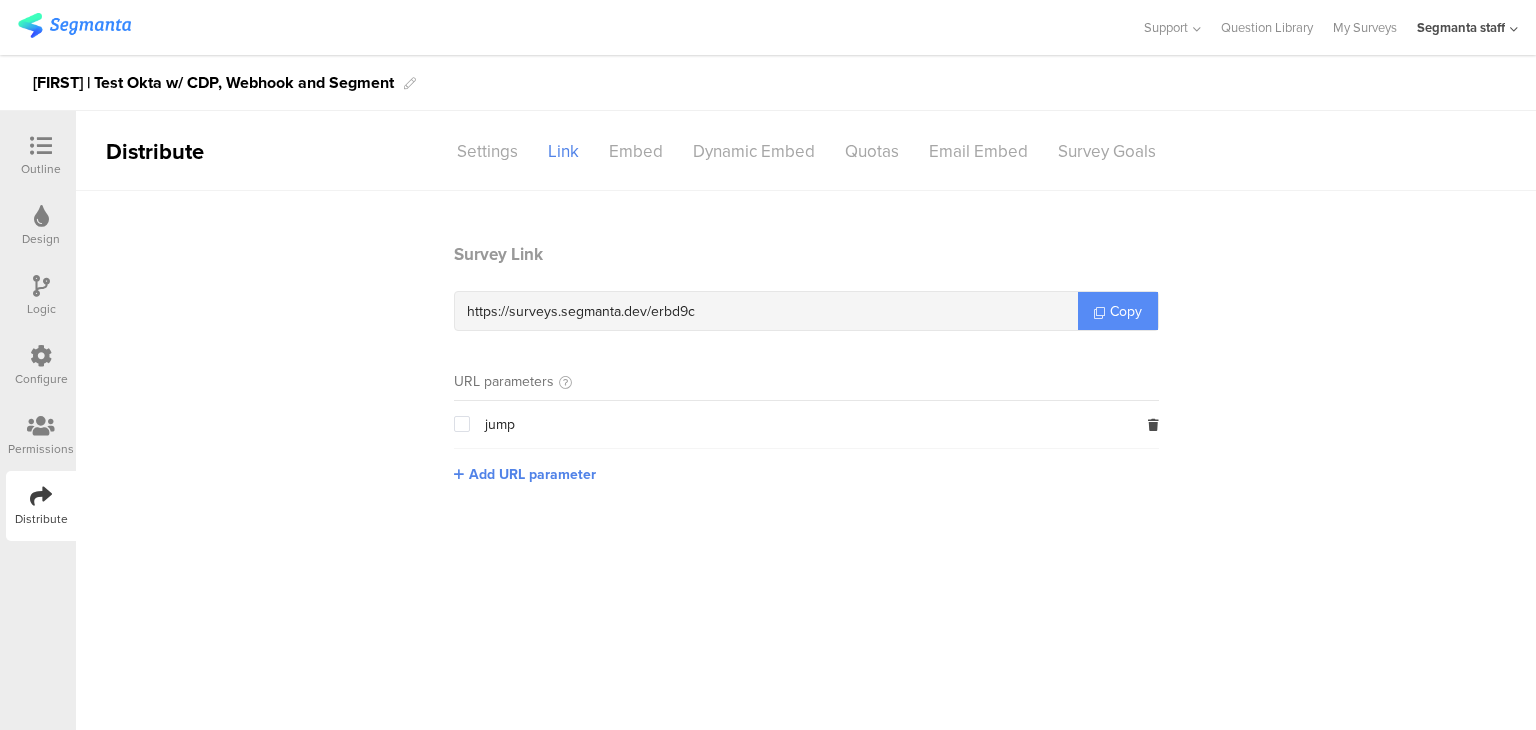 click on "Copy" at bounding box center [1118, 311] 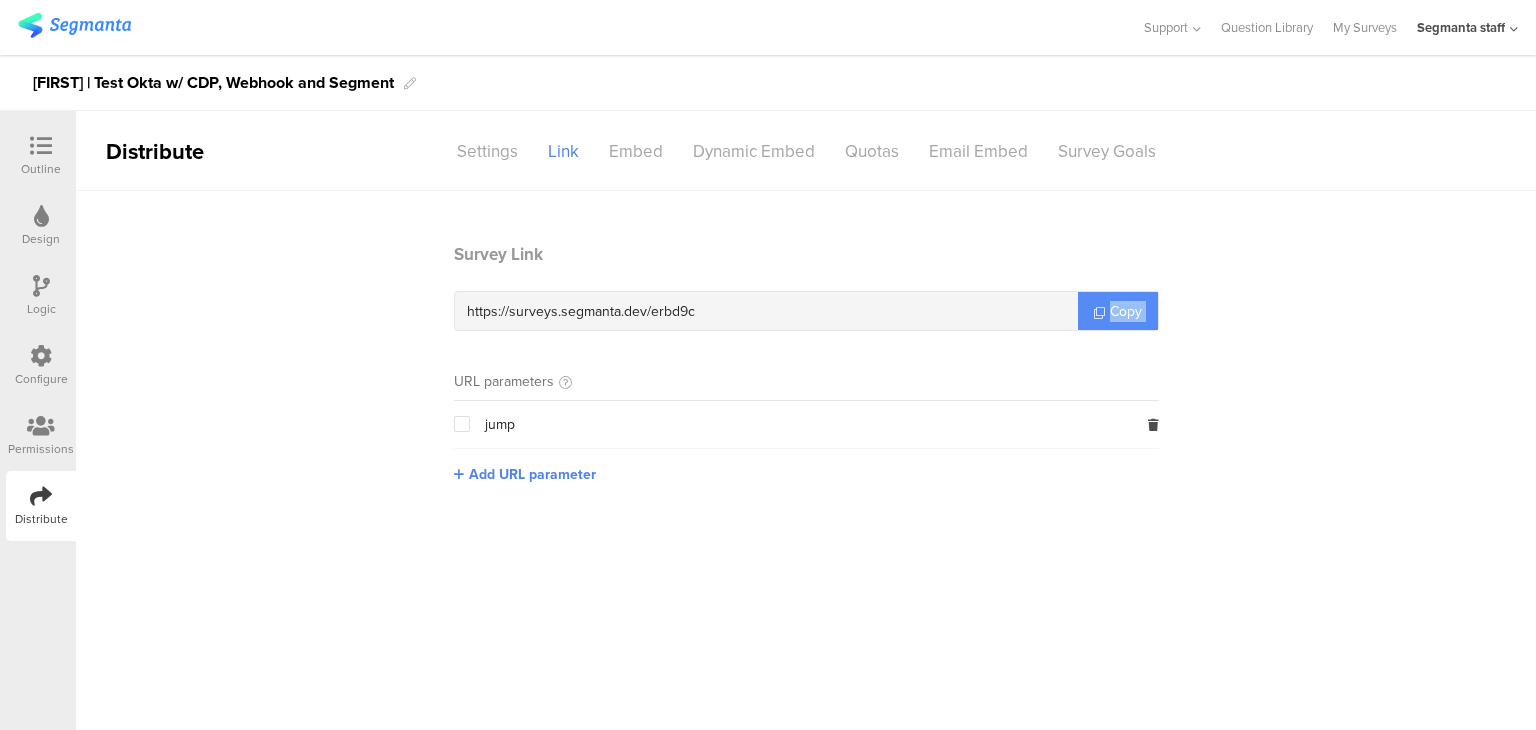 click on "Copy" at bounding box center (1118, 311) 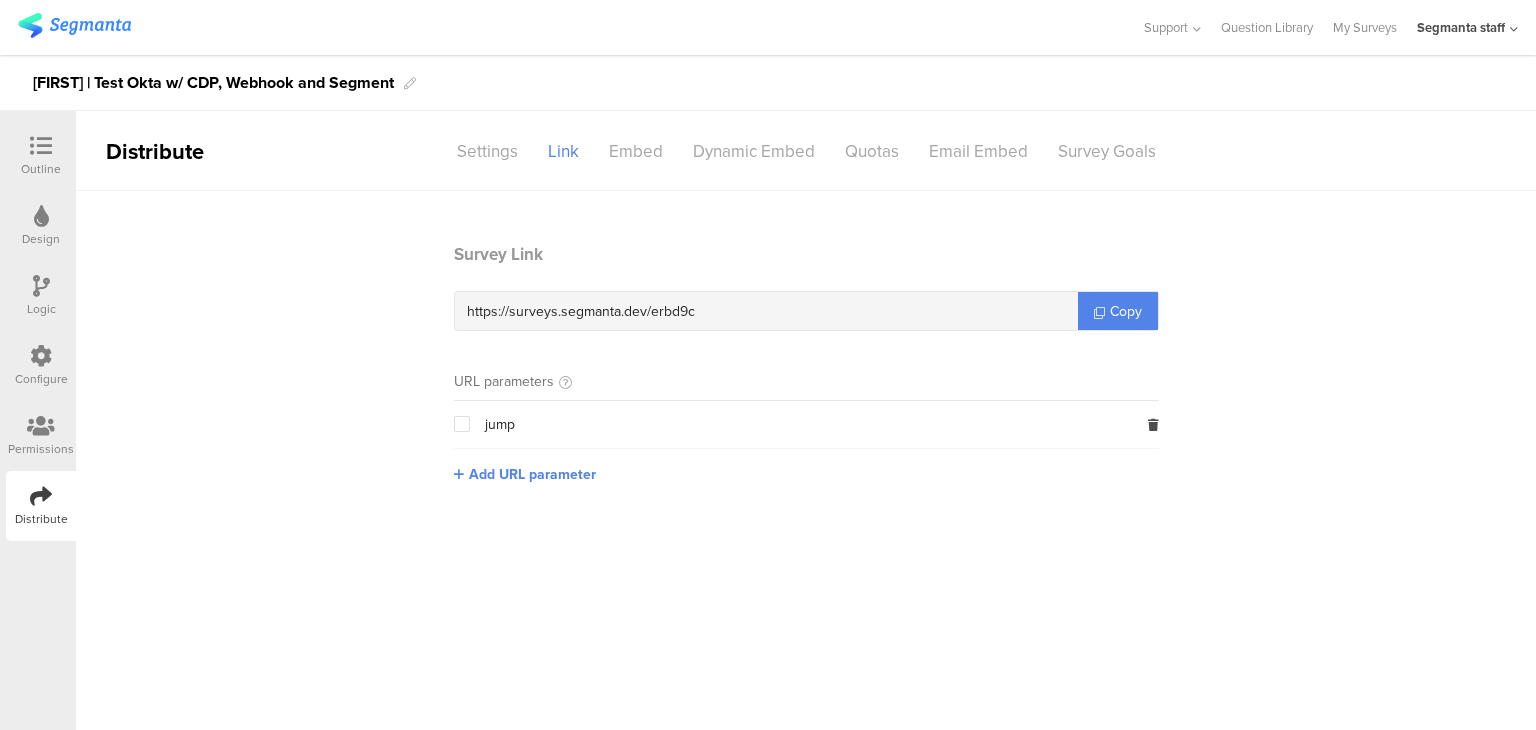 click on "Configure" at bounding box center (41, 379) 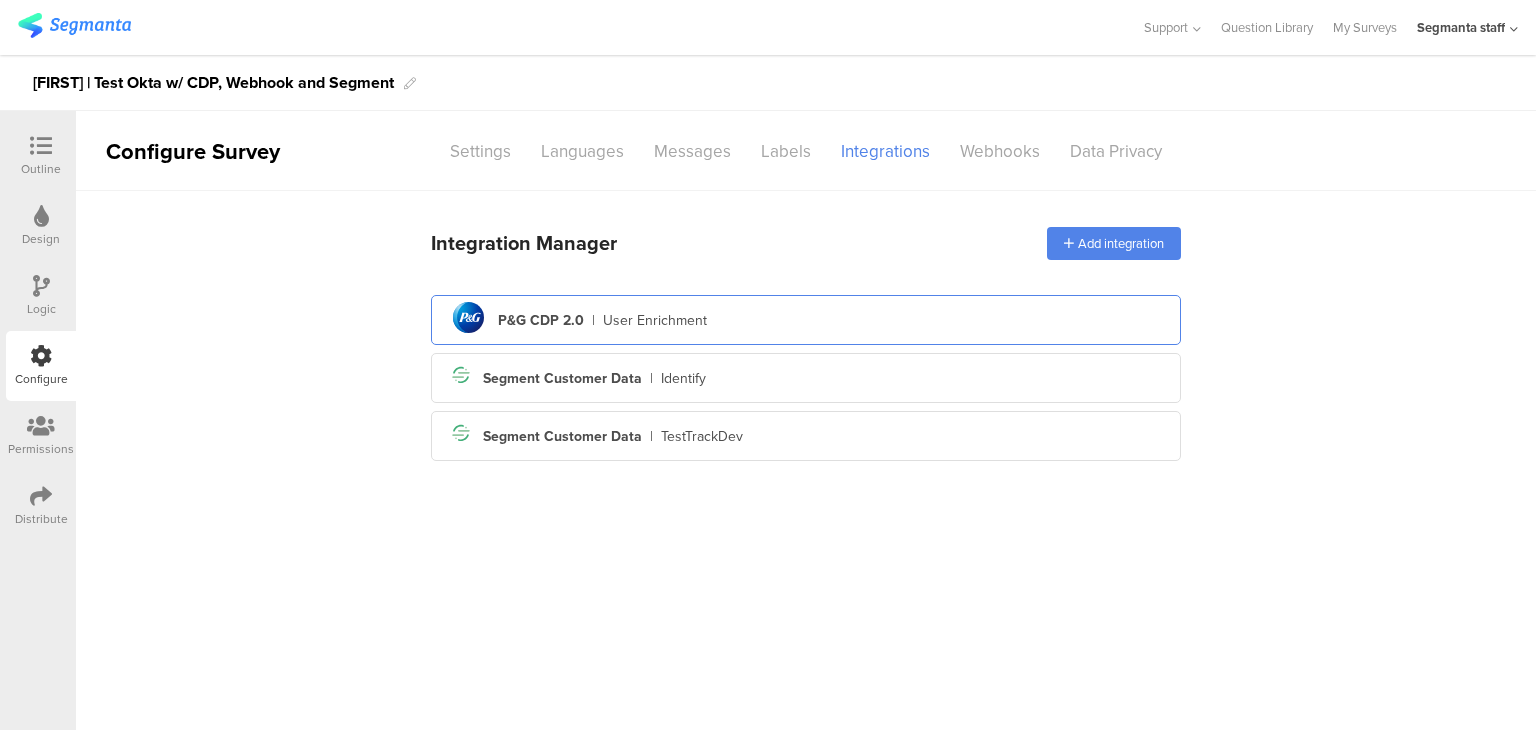 click on "P&G CDP 2.0   |   User Enrichment" at bounding box center (806, 320) 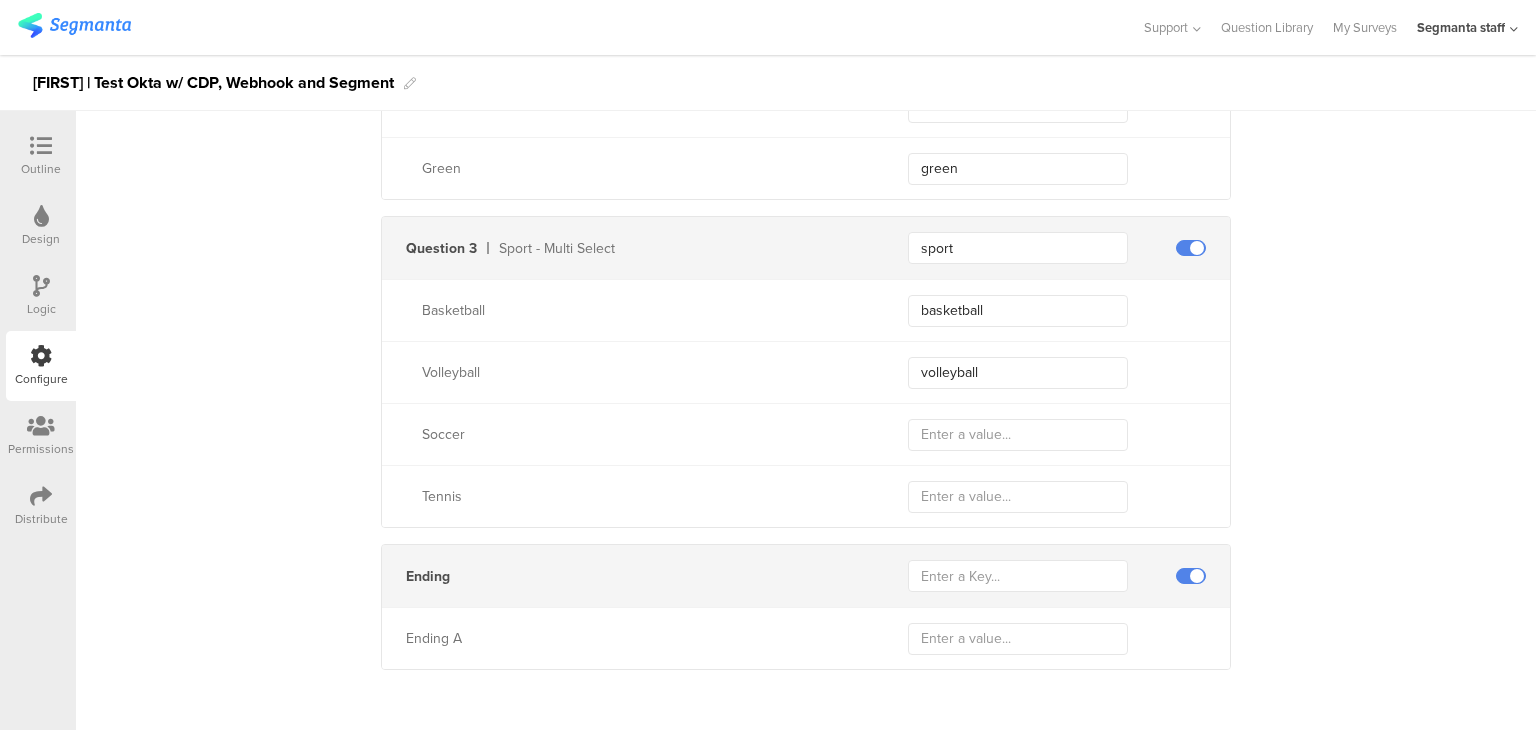 scroll, scrollTop: 0, scrollLeft: 0, axis: both 